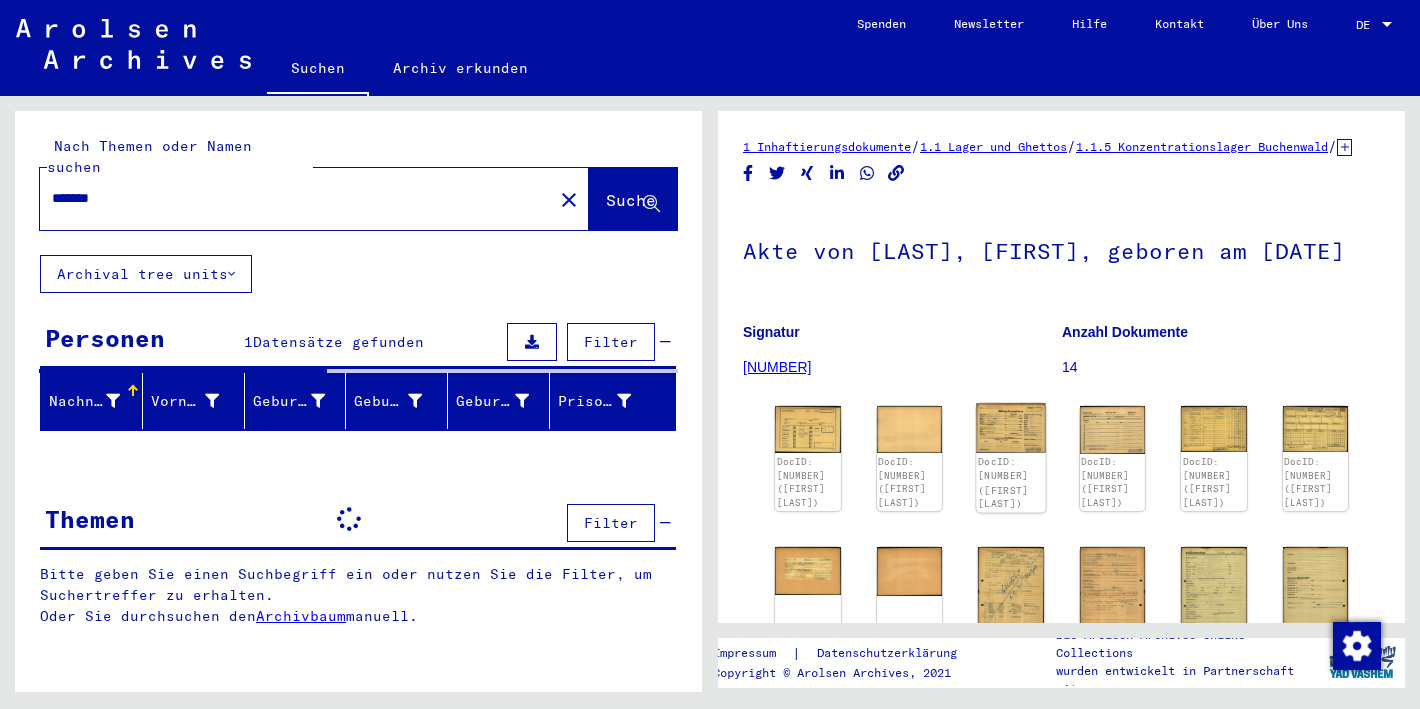 scroll, scrollTop: 0, scrollLeft: 0, axis: both 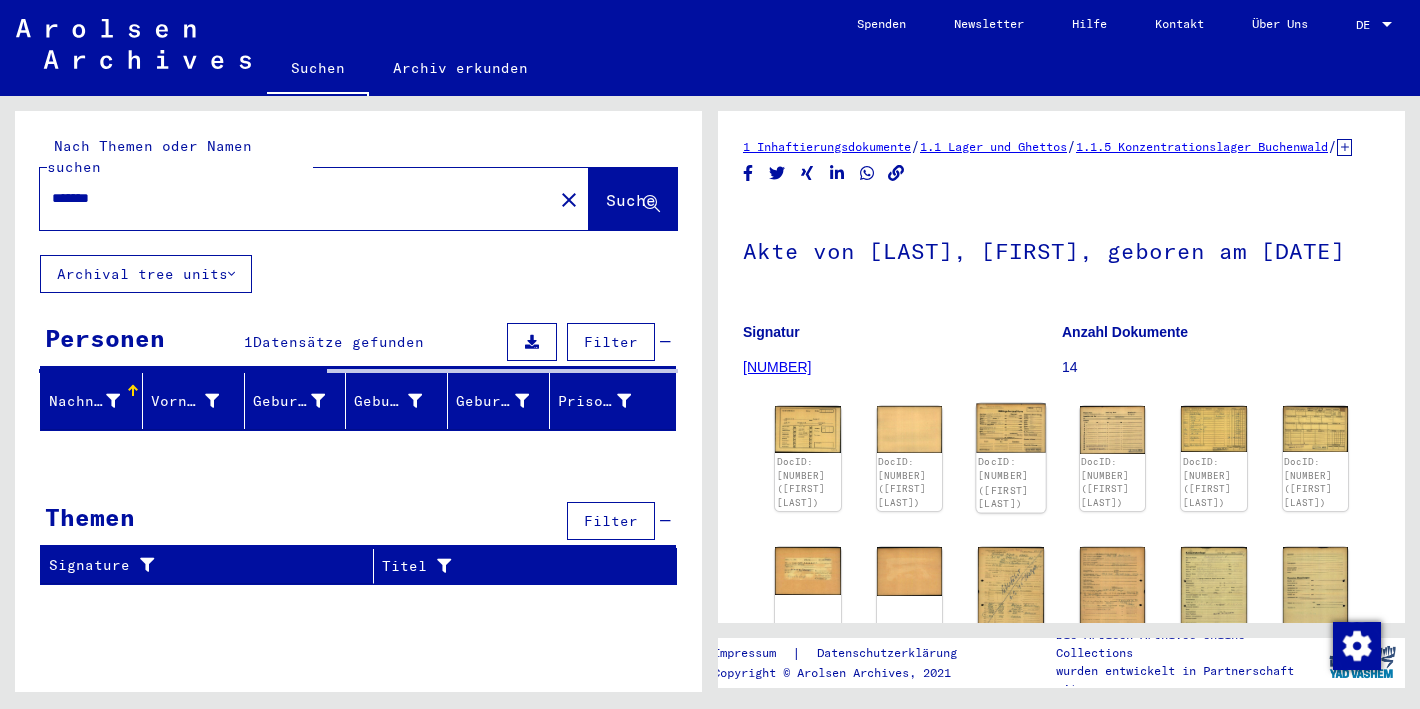 click 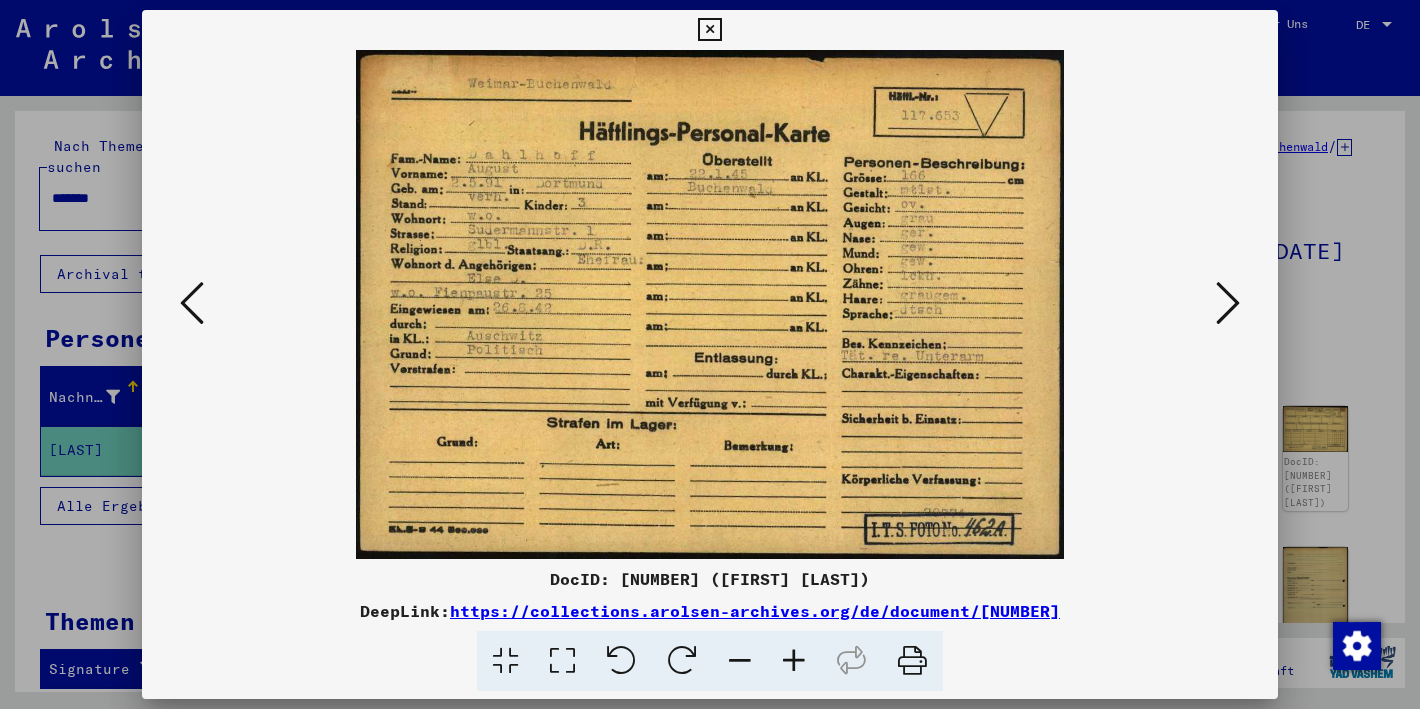 click at bounding box center [912, 661] 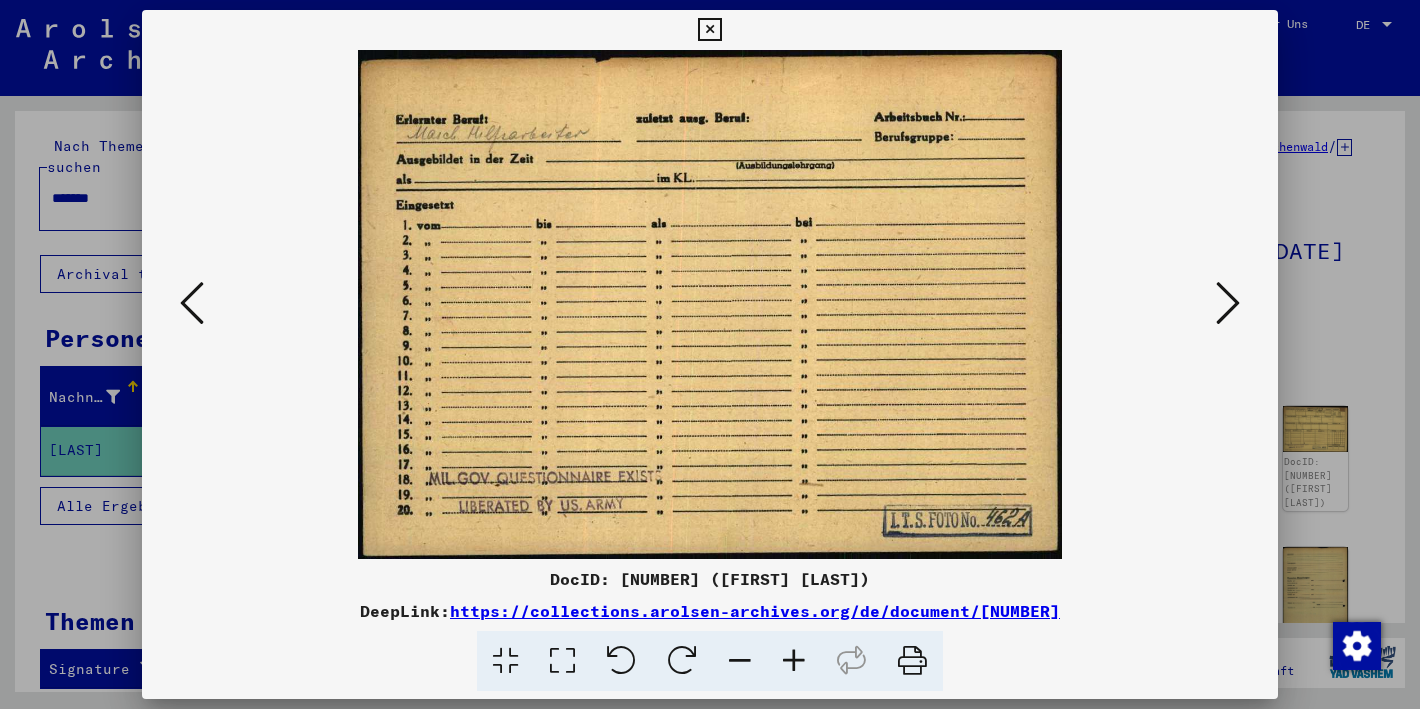 click at bounding box center (912, 661) 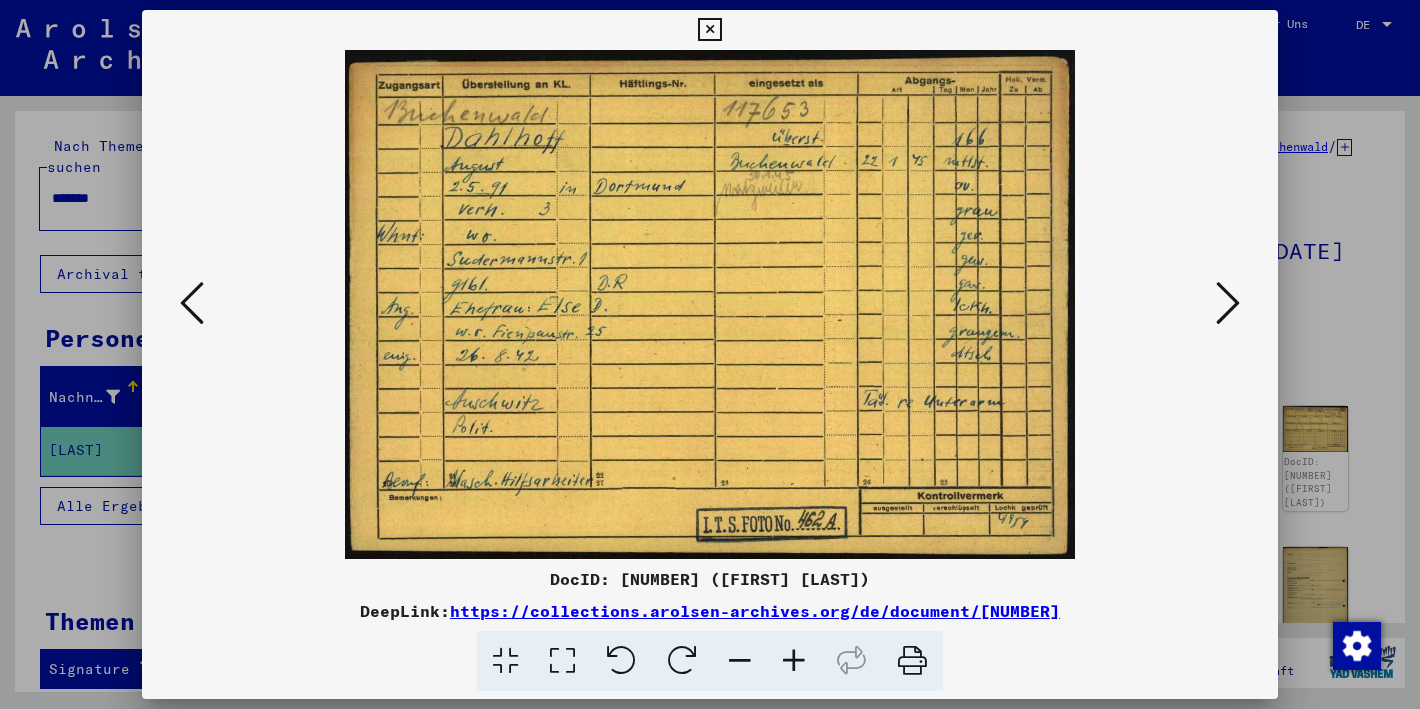 click at bounding box center (912, 661) 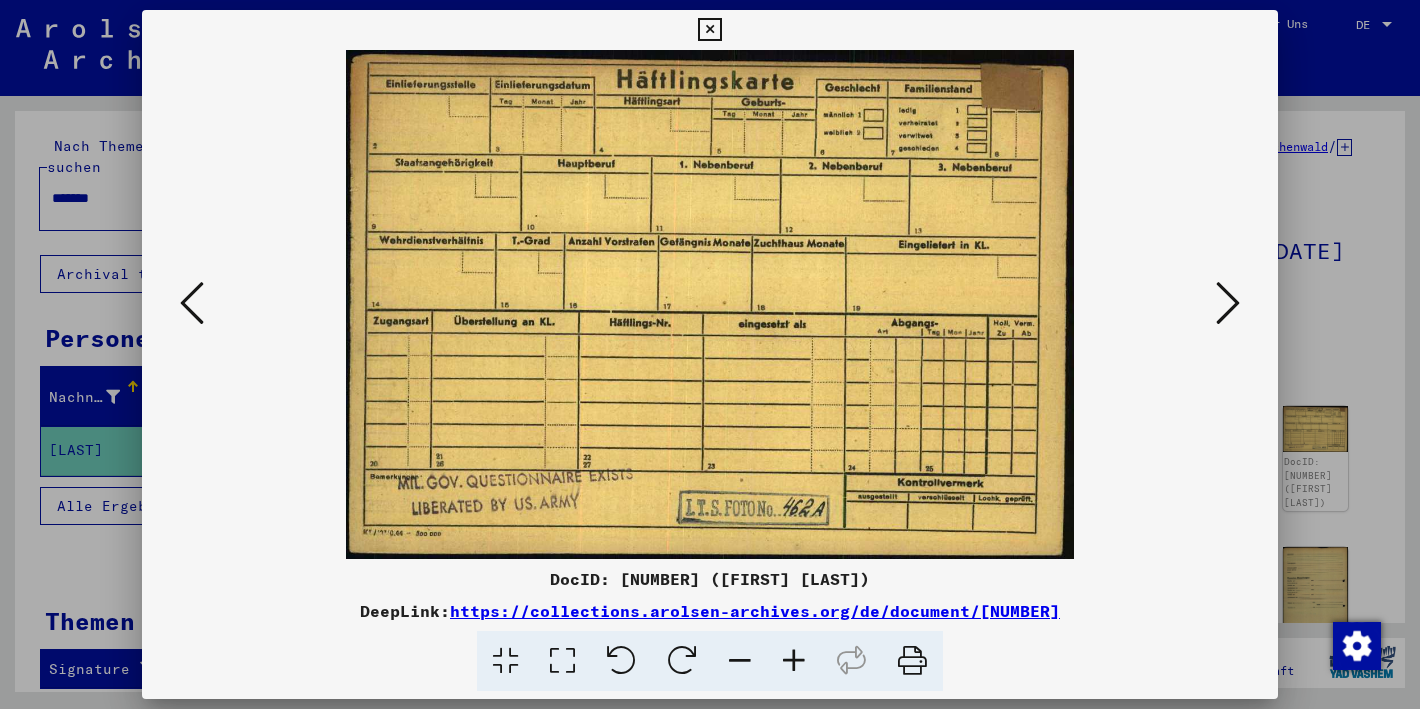 click at bounding box center [912, 661] 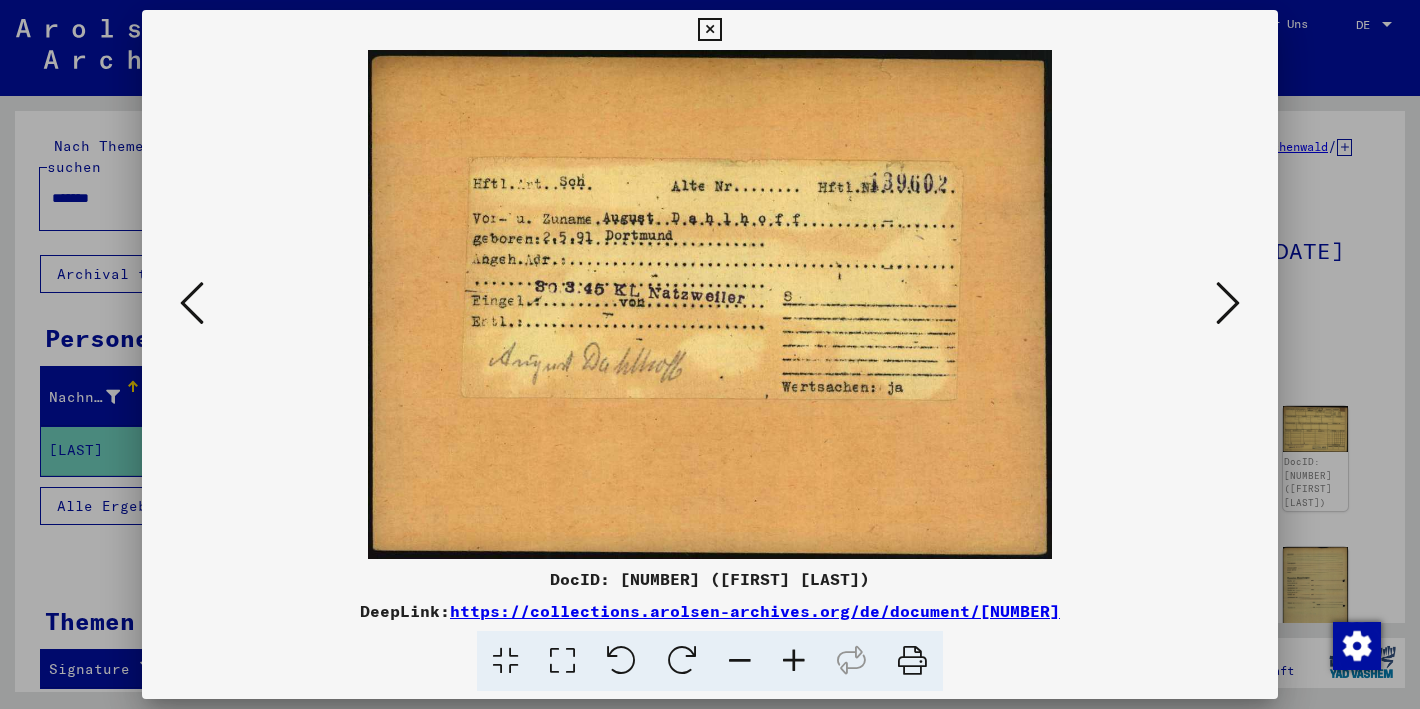 click at bounding box center [912, 661] 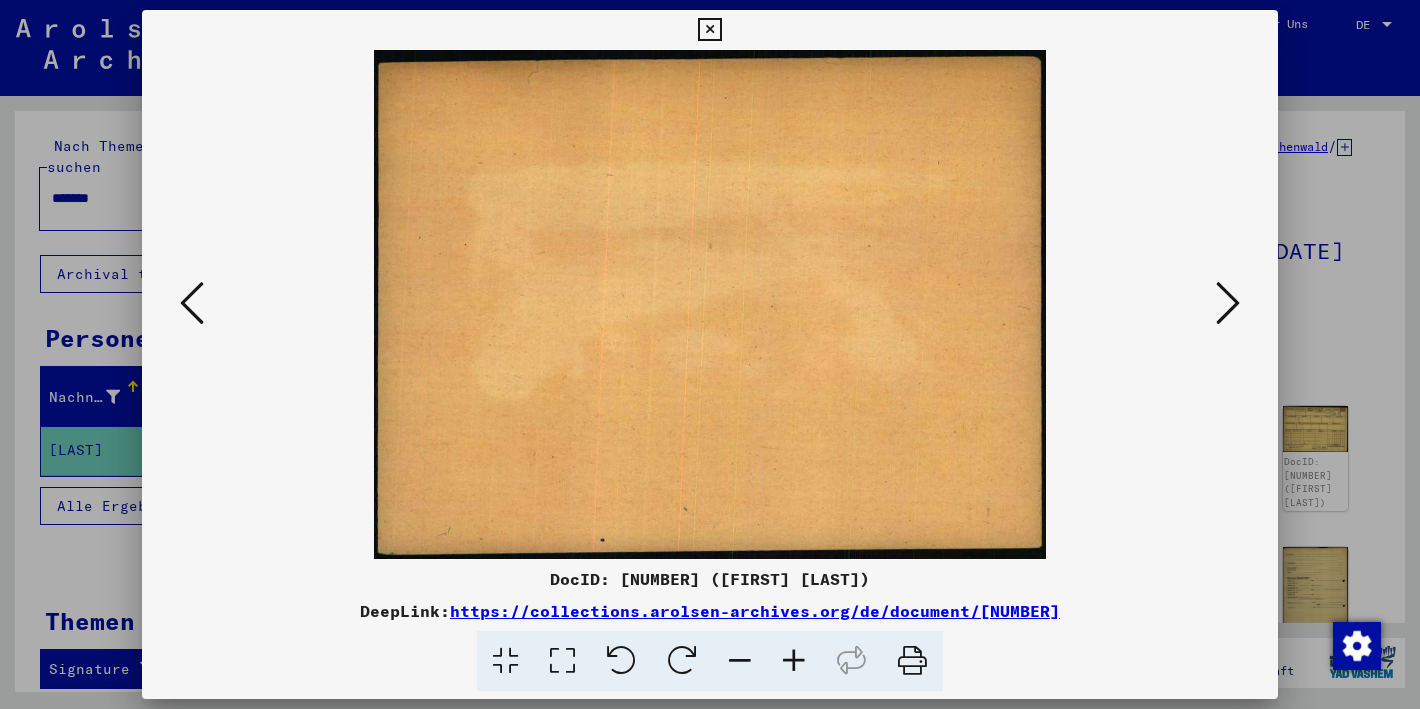click at bounding box center (1228, 303) 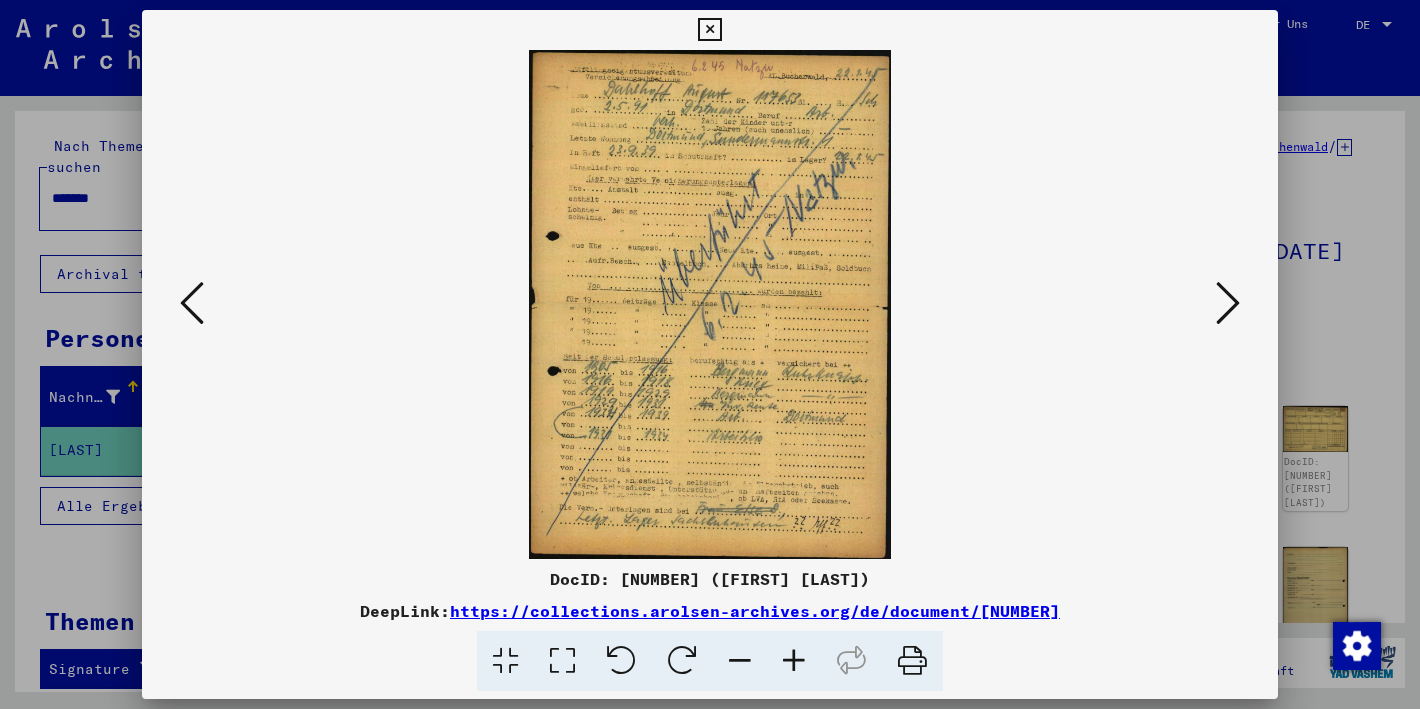 click at bounding box center [912, 661] 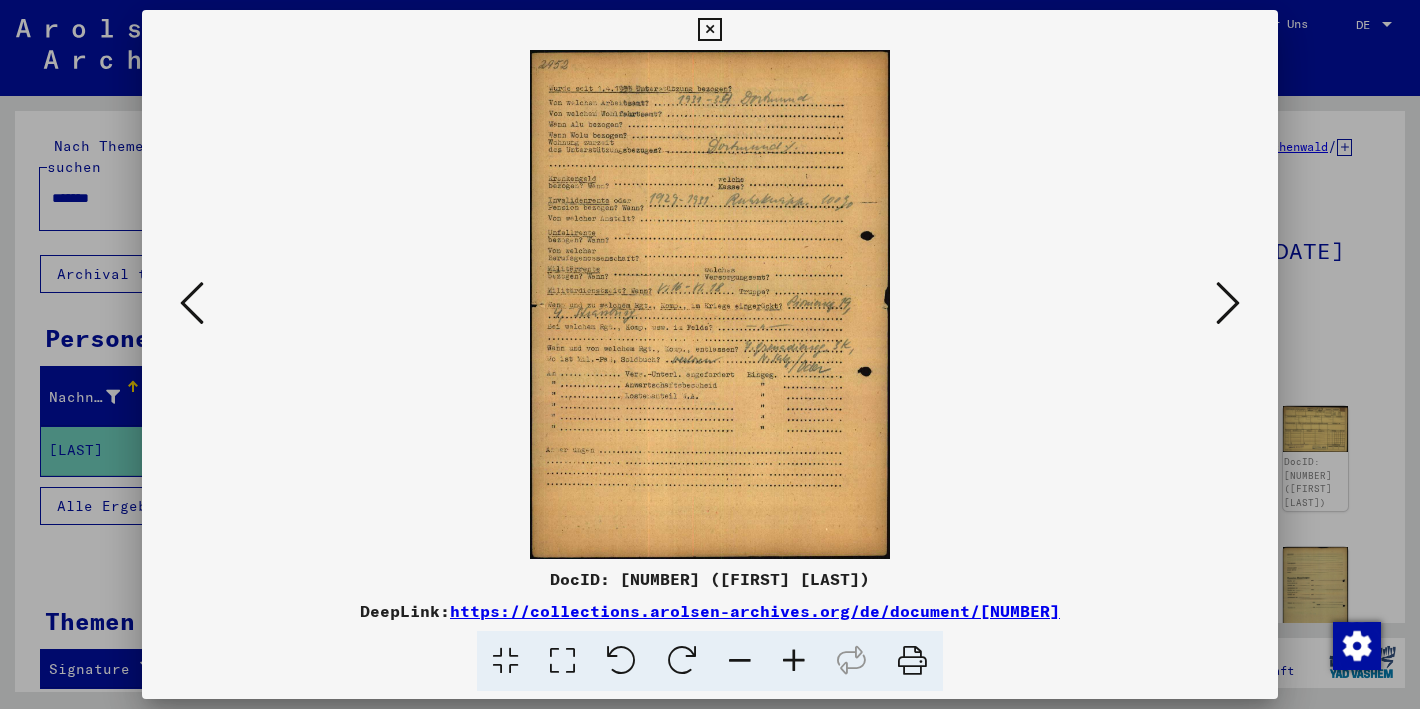click at bounding box center [912, 661] 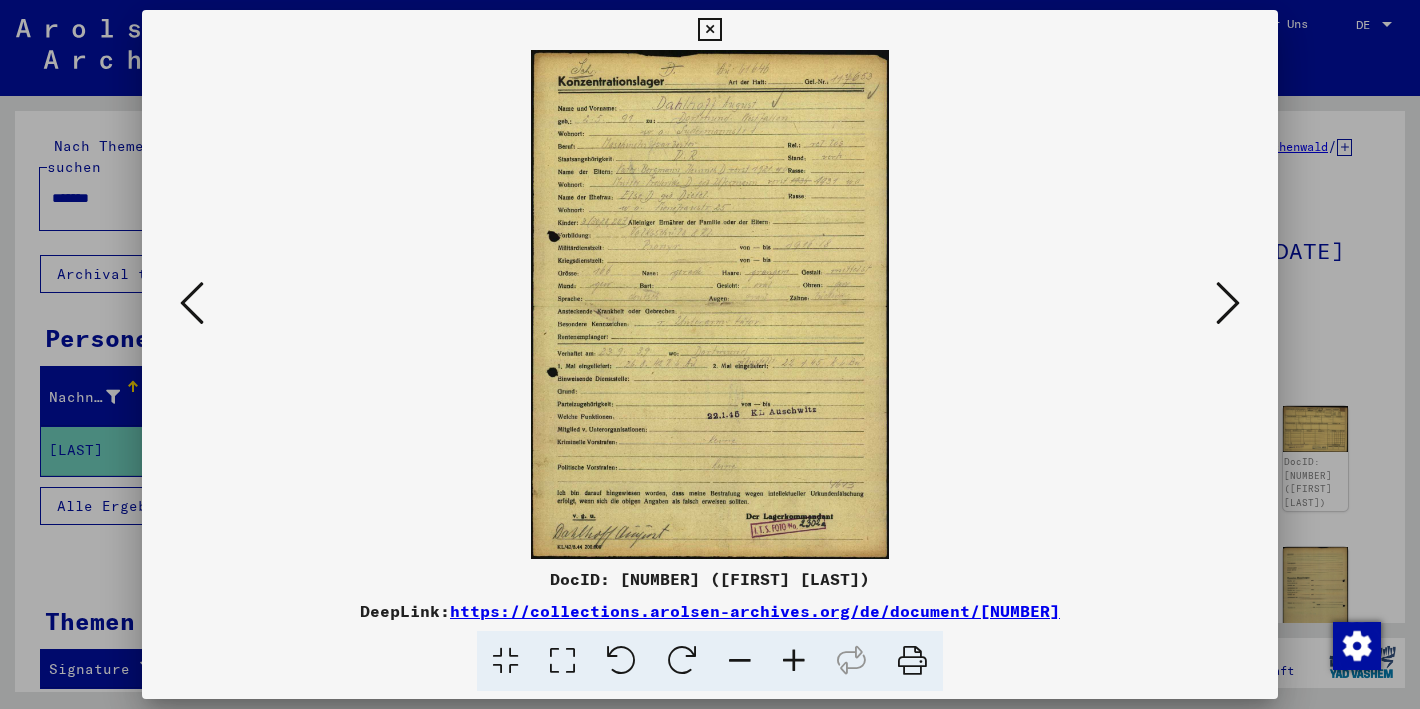 click at bounding box center [912, 661] 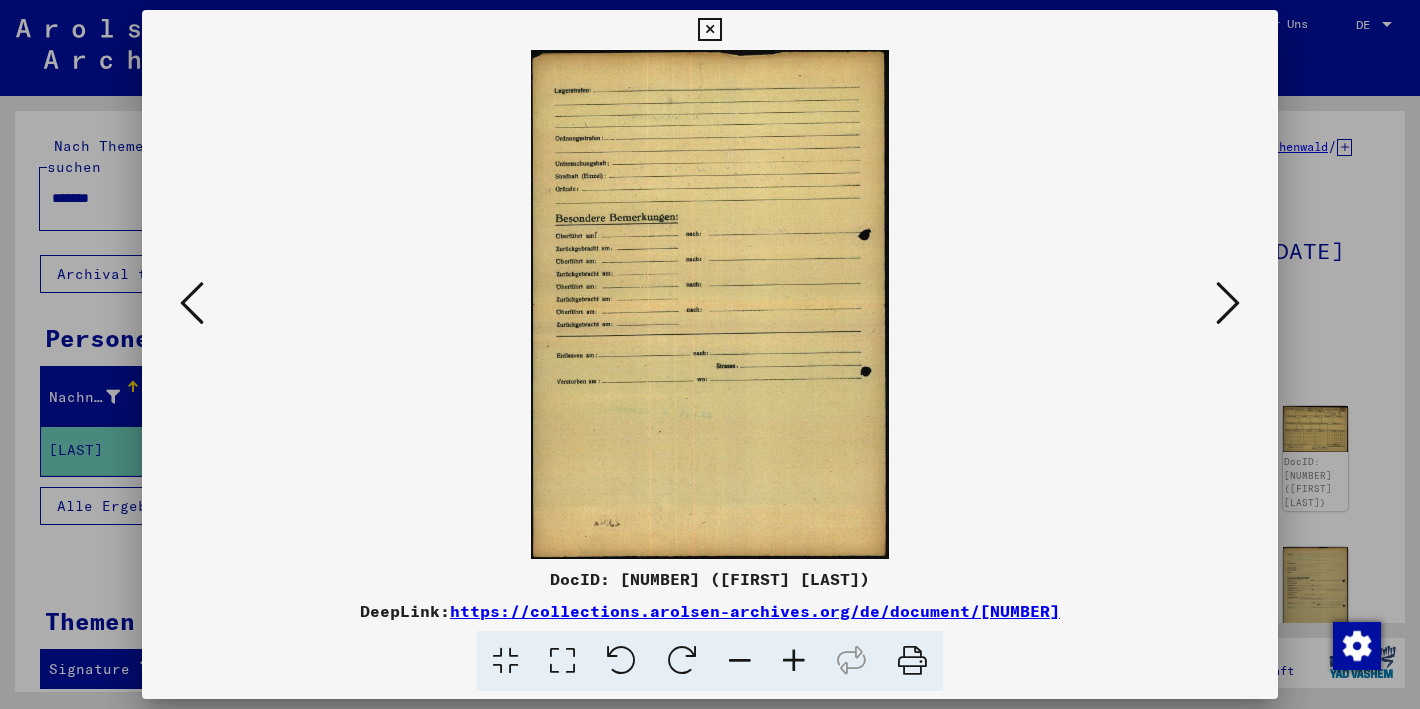 click at bounding box center (912, 661) 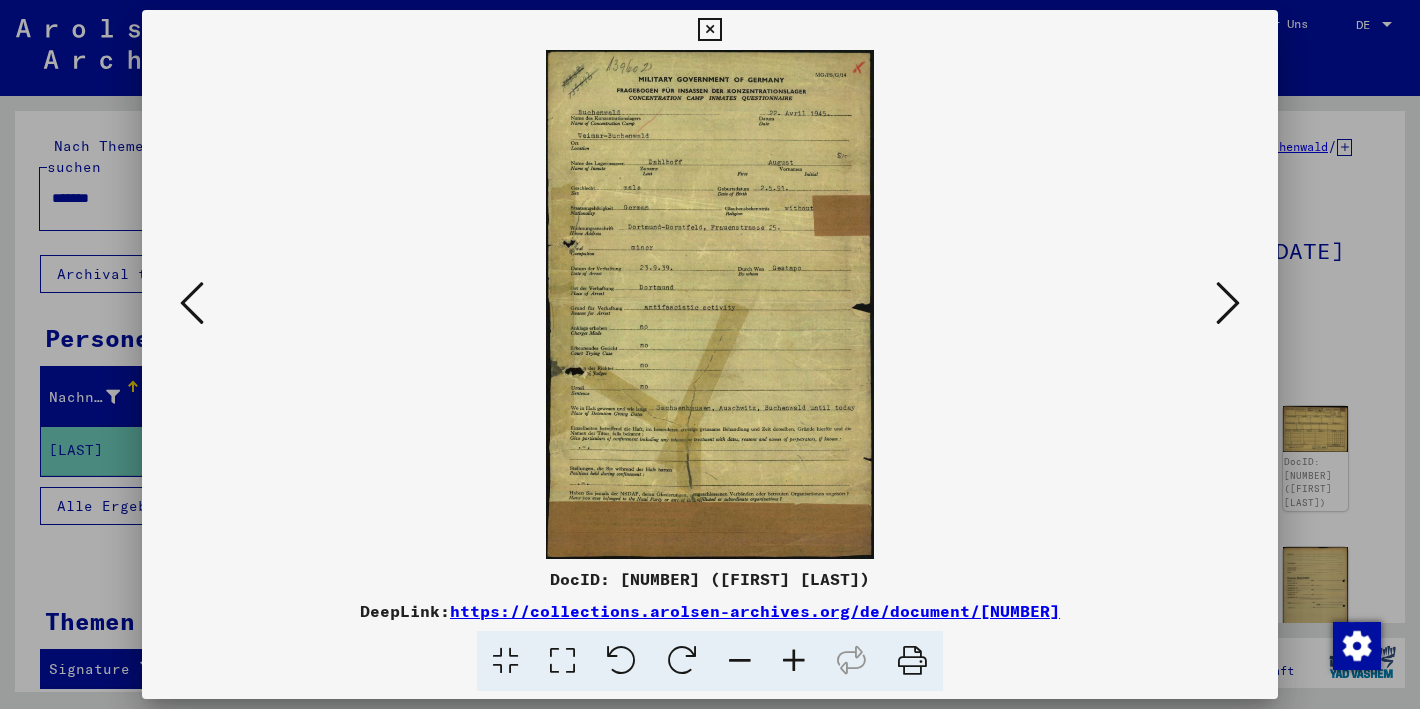 click at bounding box center [912, 661] 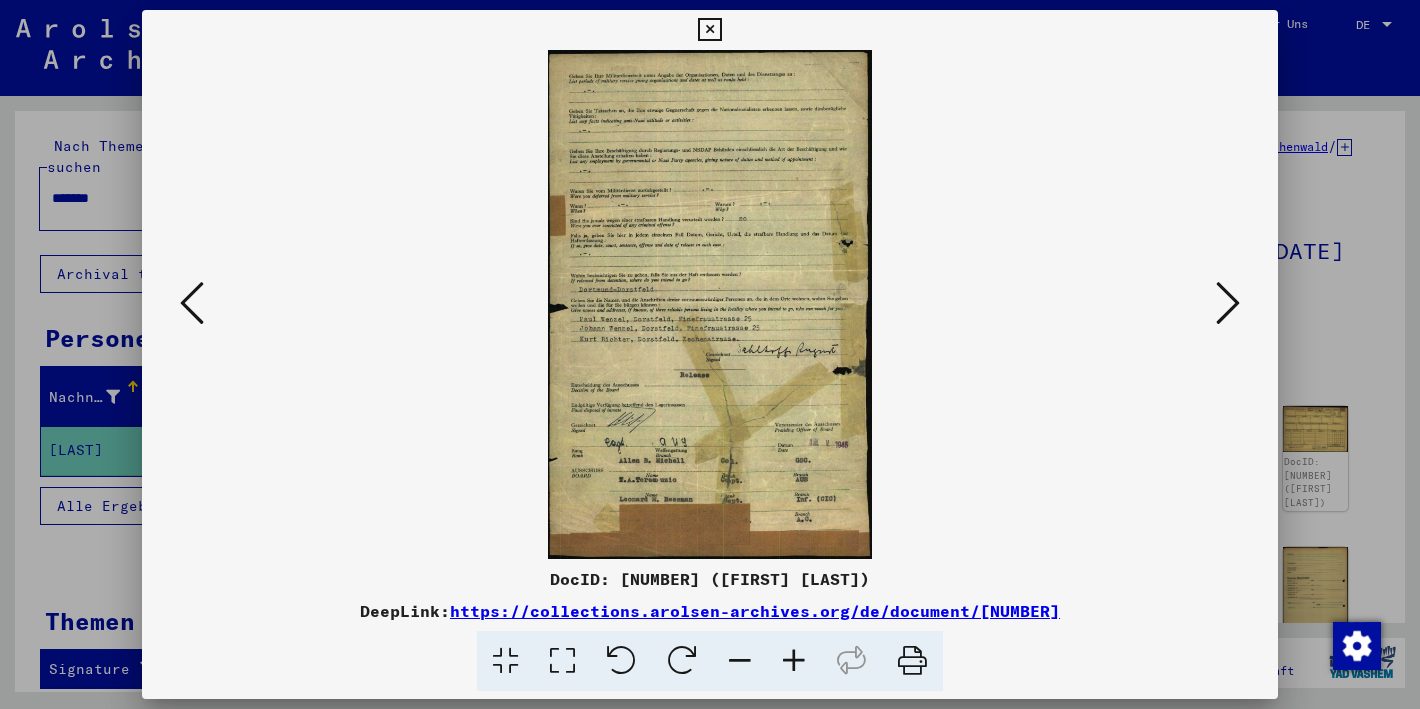 click at bounding box center (912, 661) 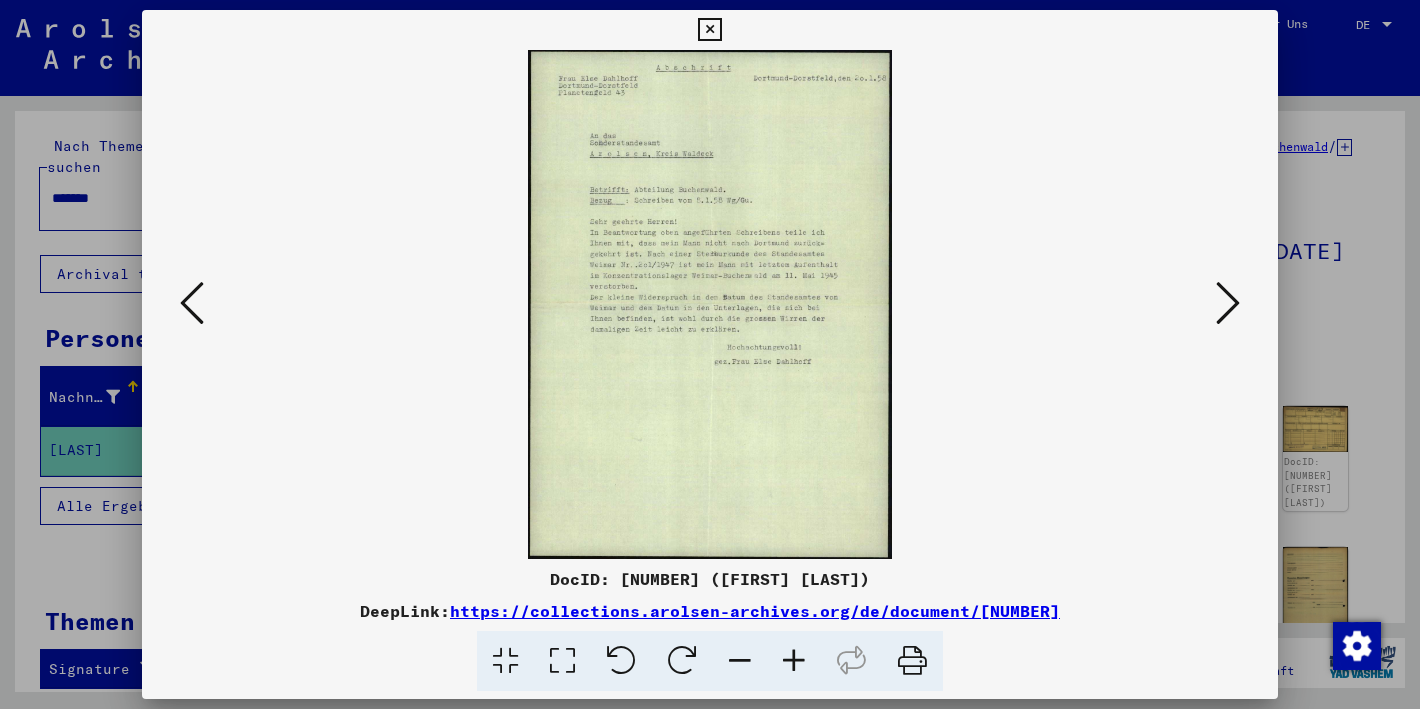 click at bounding box center (912, 661) 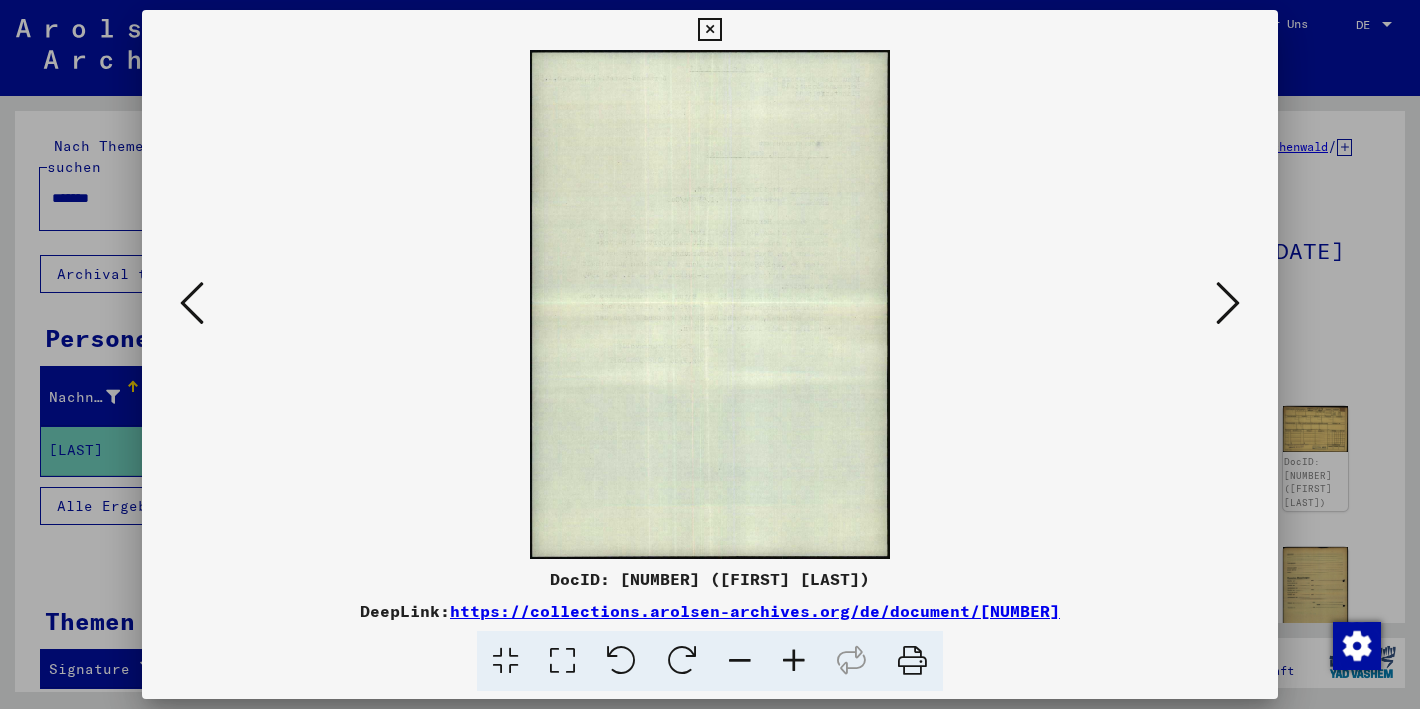 click at bounding box center [1228, 303] 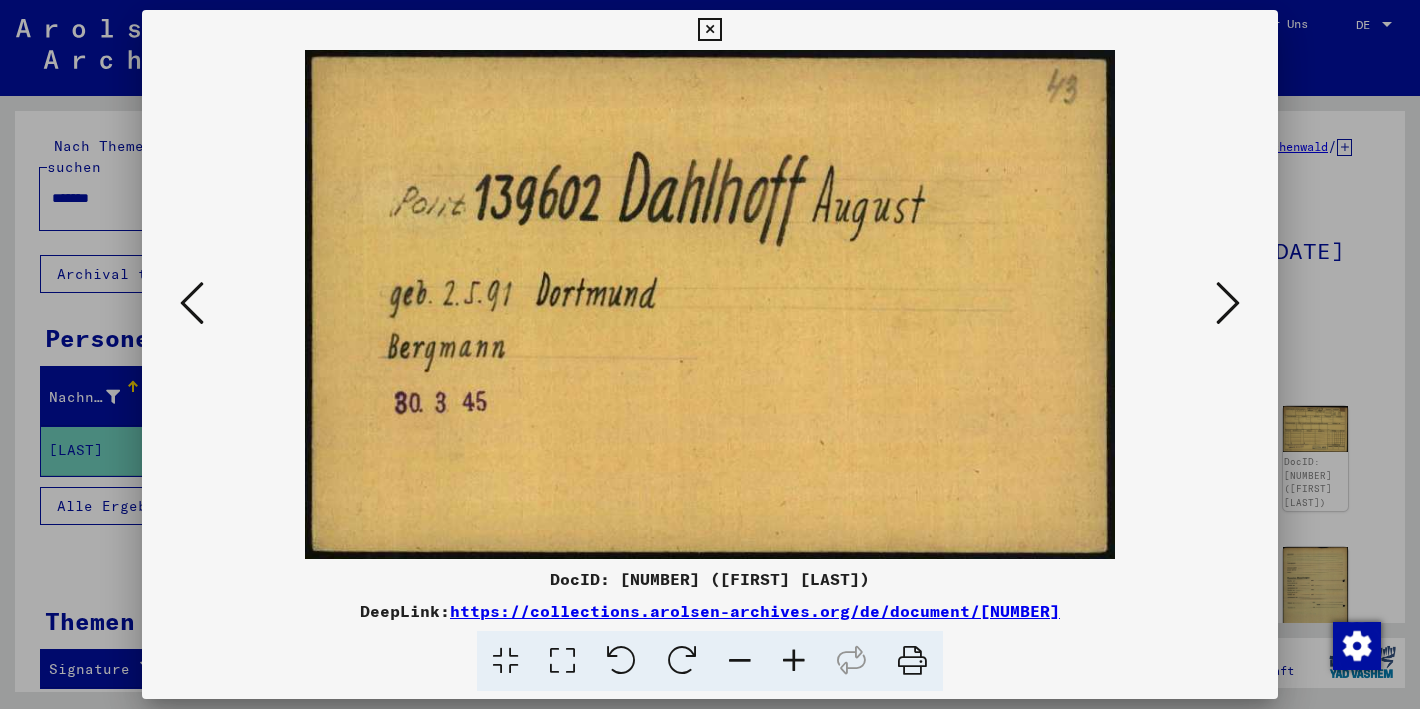 click at bounding box center (912, 661) 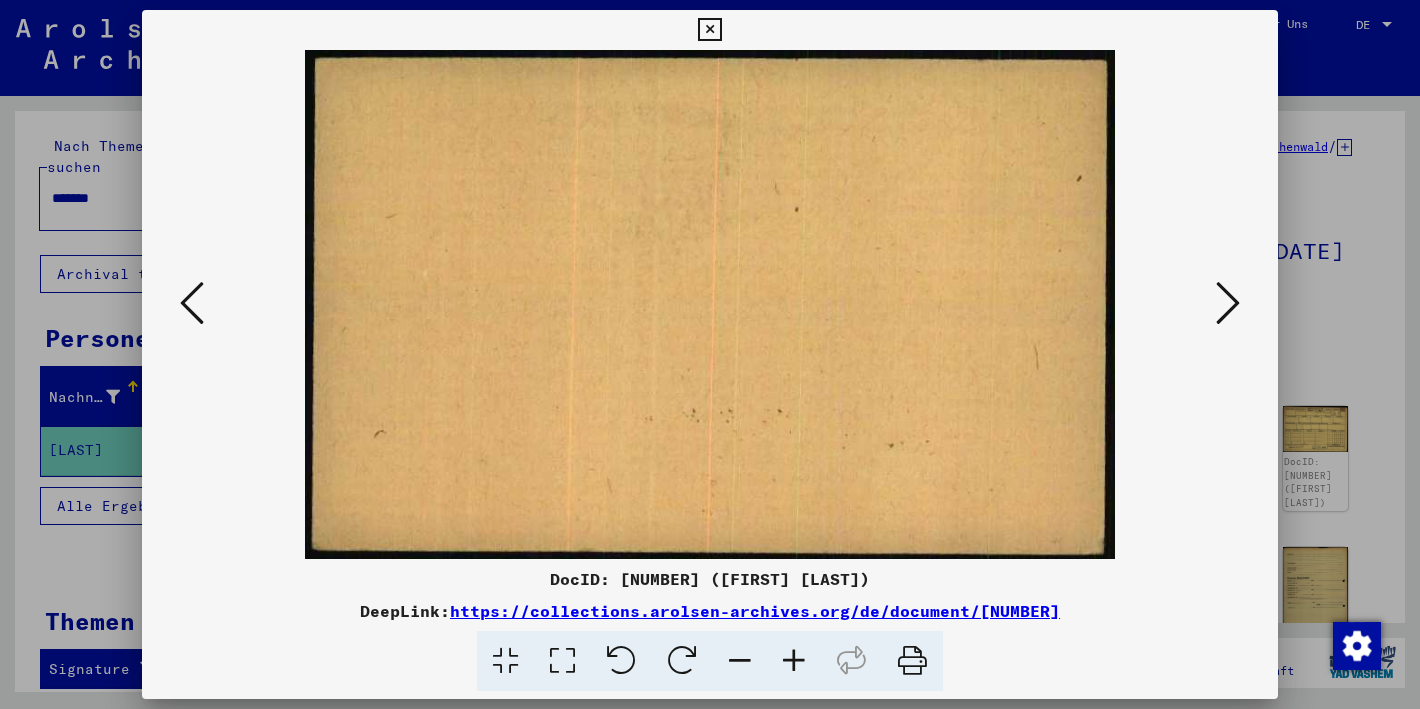 click at bounding box center [1228, 303] 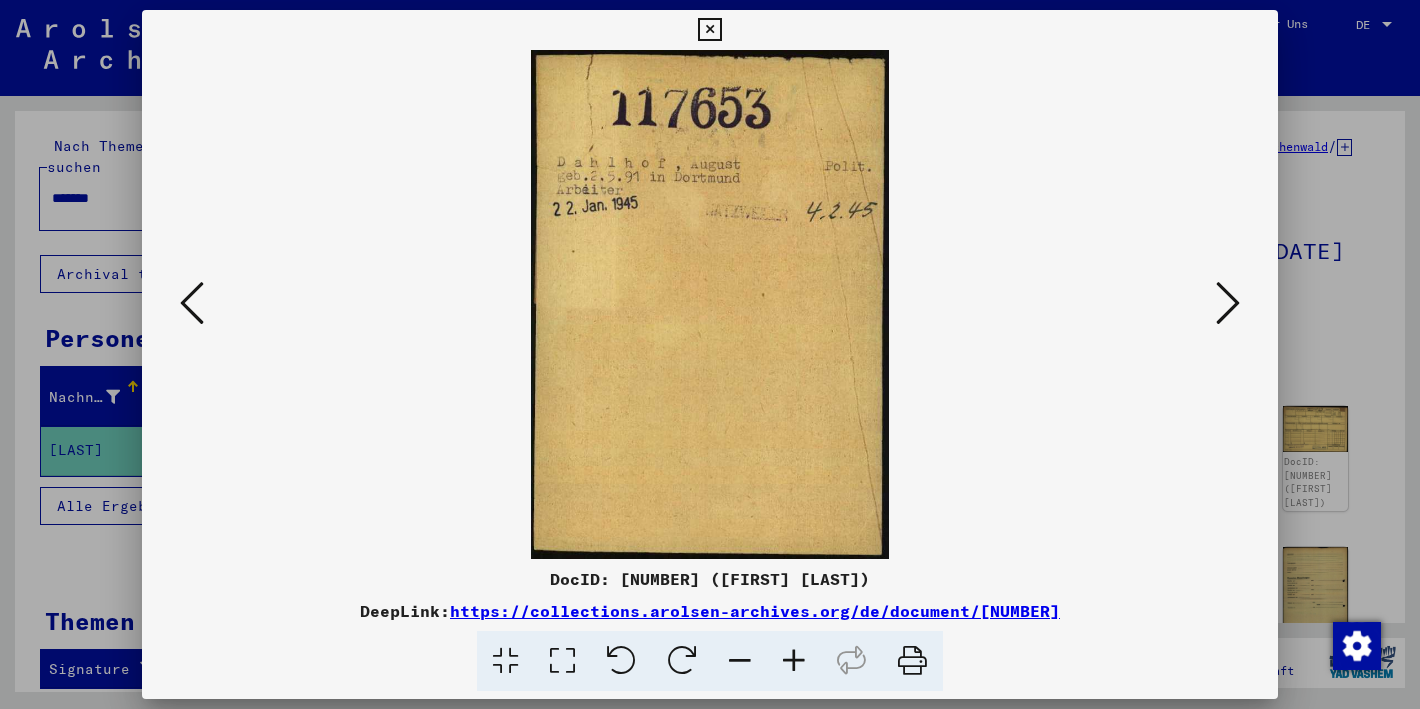 click at bounding box center [912, 661] 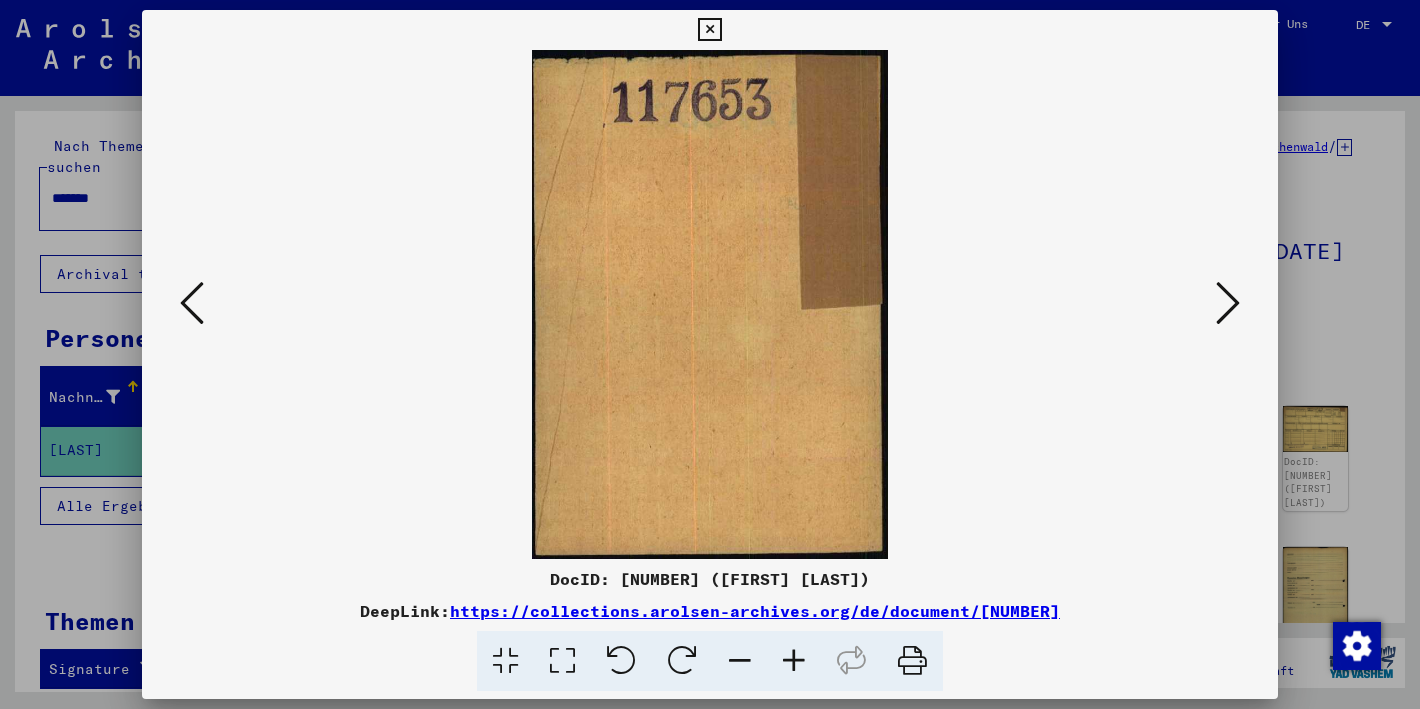 click at bounding box center [1228, 303] 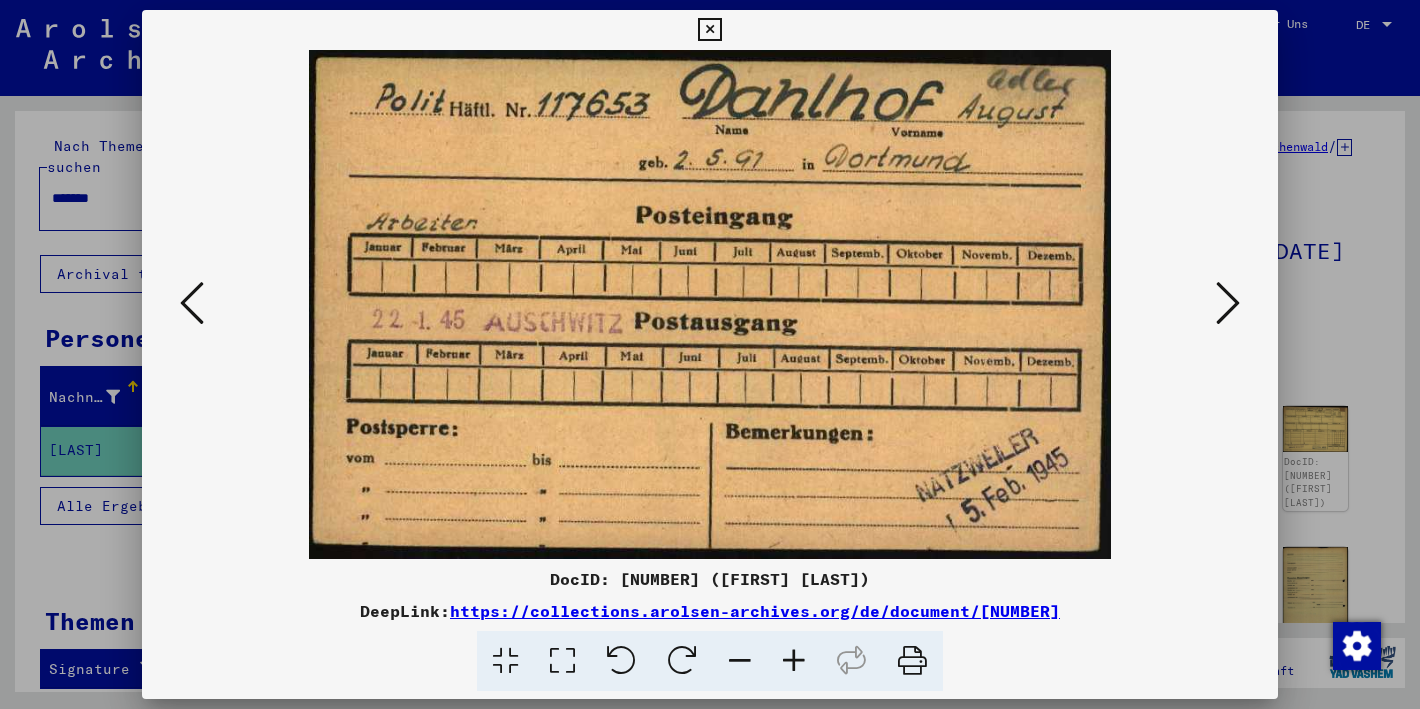 click at bounding box center [192, 303] 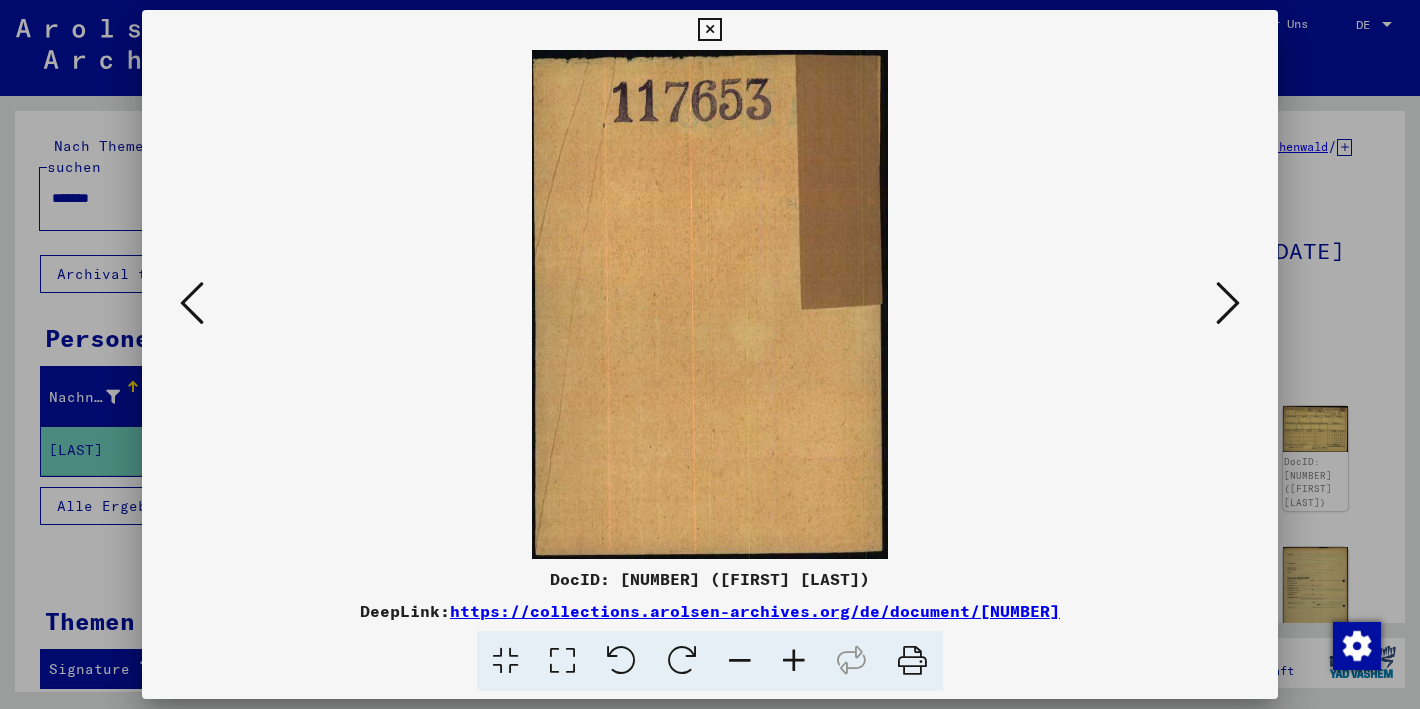 click at bounding box center (192, 303) 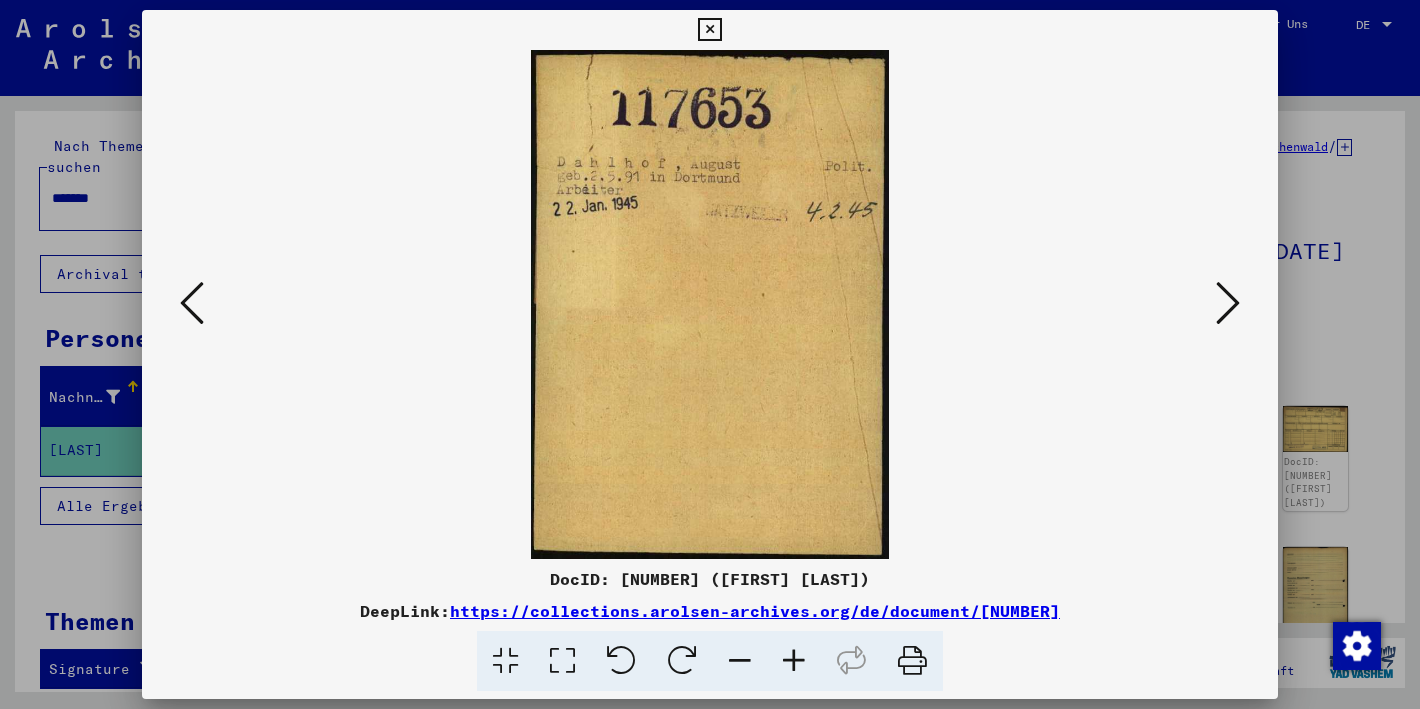 click at bounding box center [1228, 304] 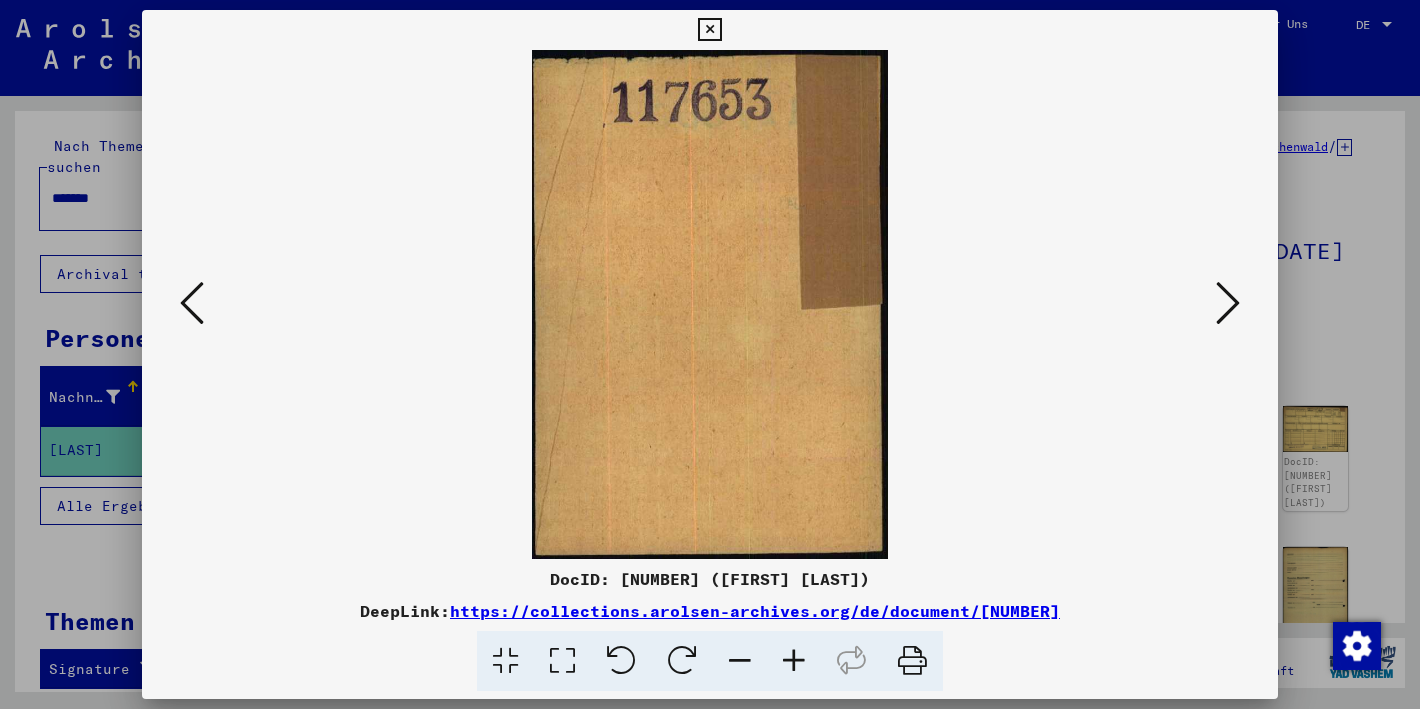 click at bounding box center [1228, 304] 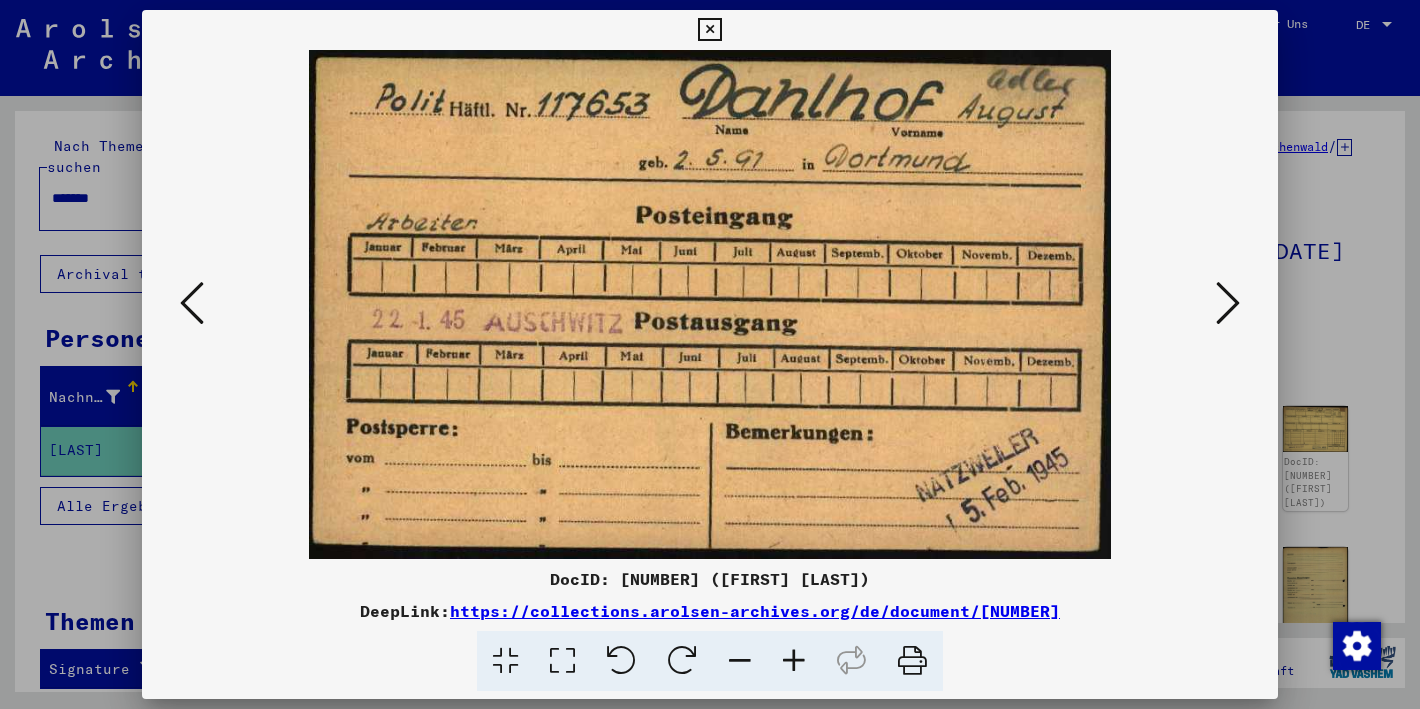 click at bounding box center (912, 661) 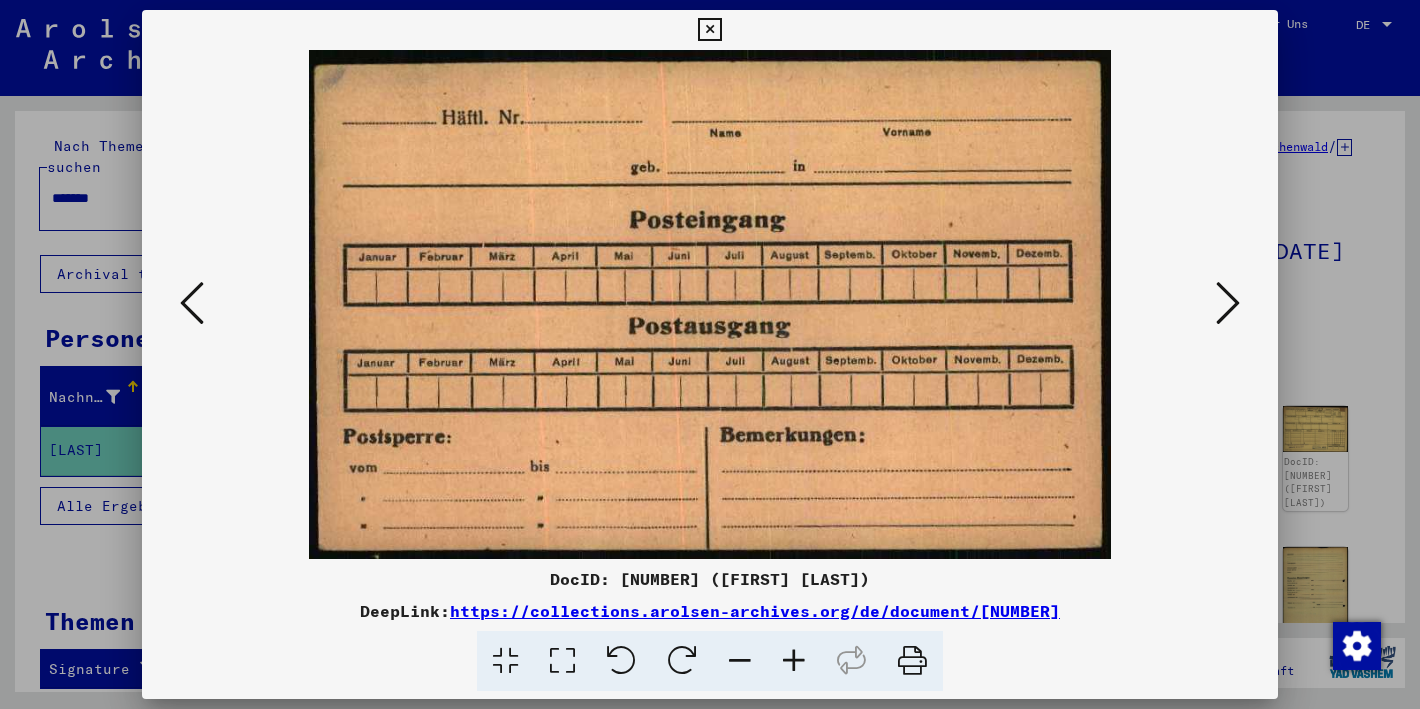 click at bounding box center [1228, 303] 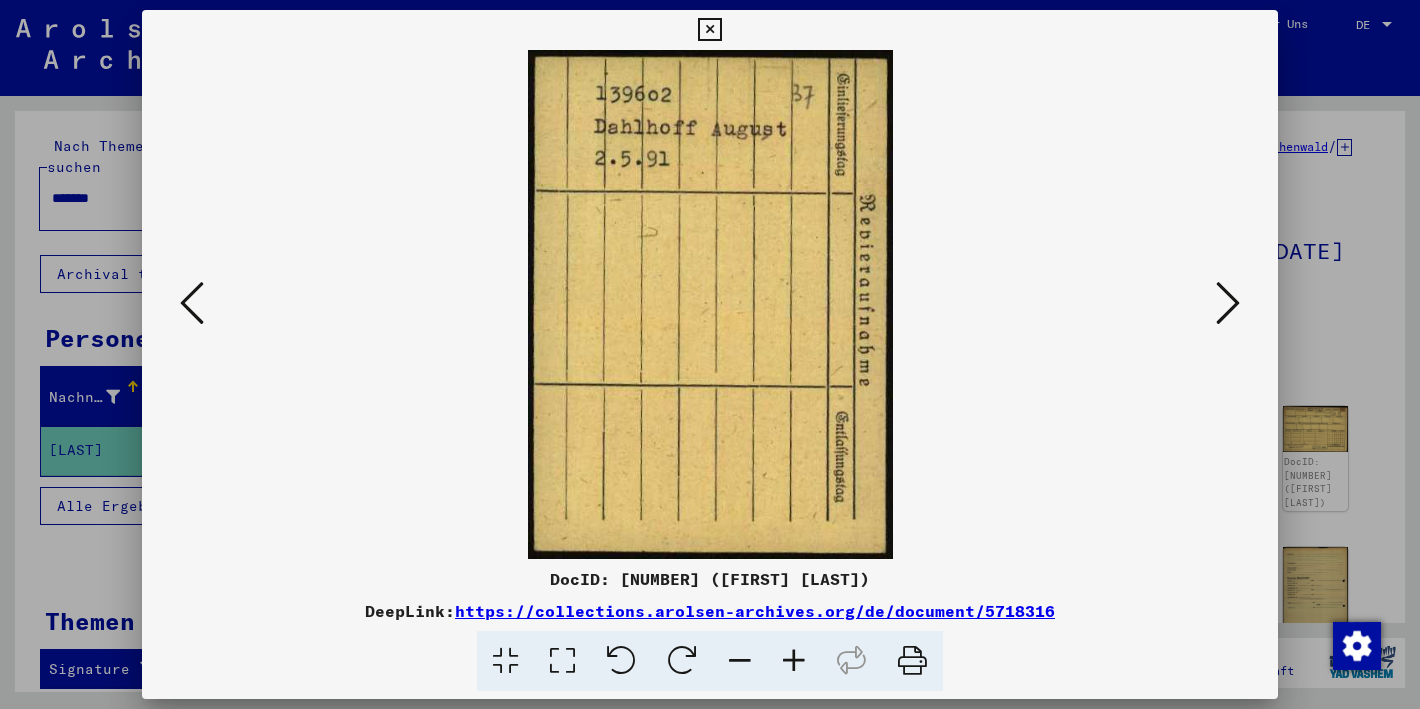 click at bounding box center (912, 661) 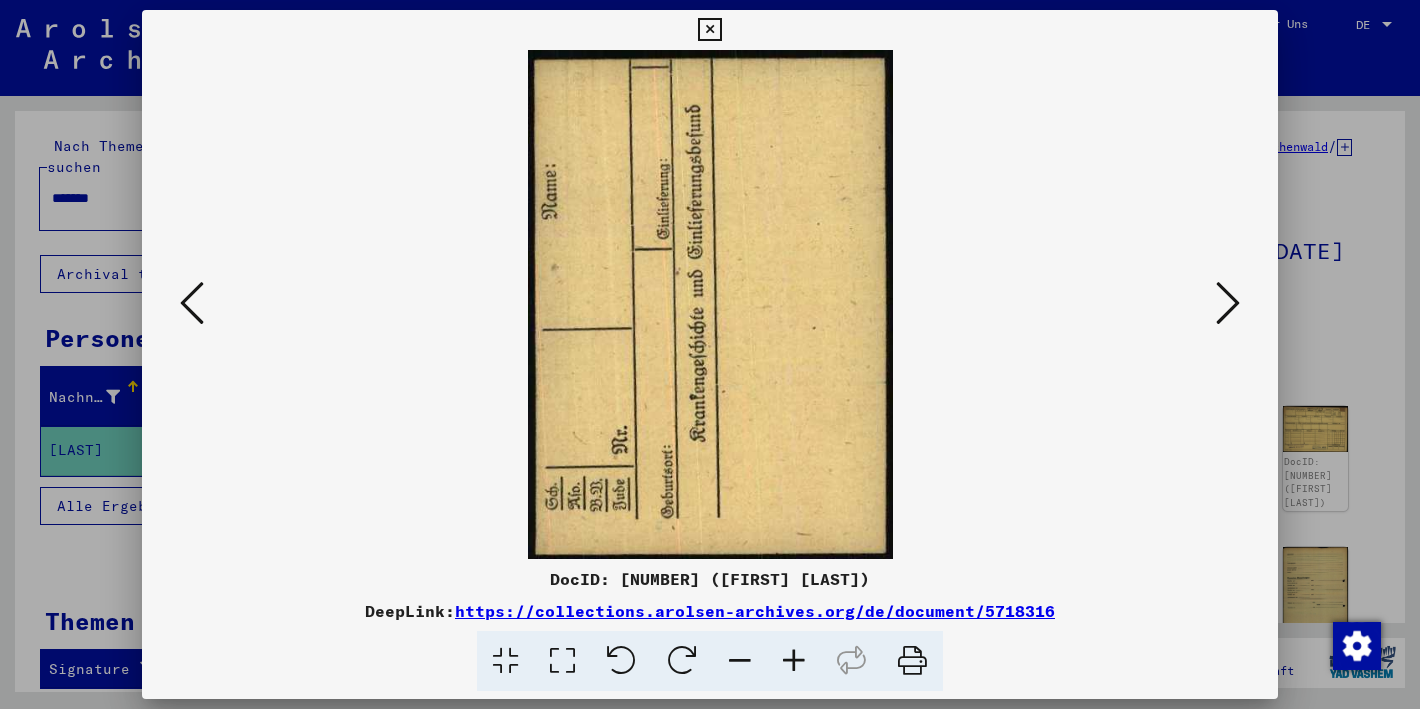 click at bounding box center (1228, 303) 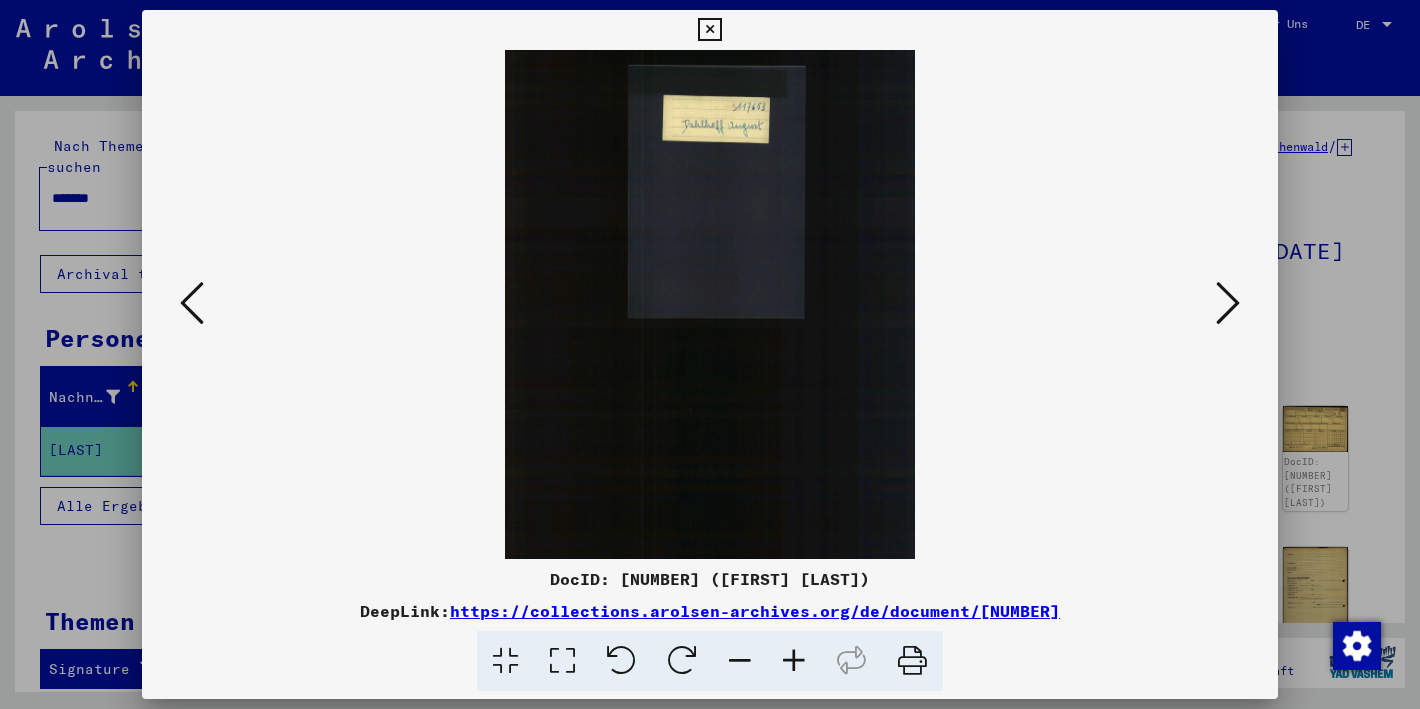 click at bounding box center [912, 661] 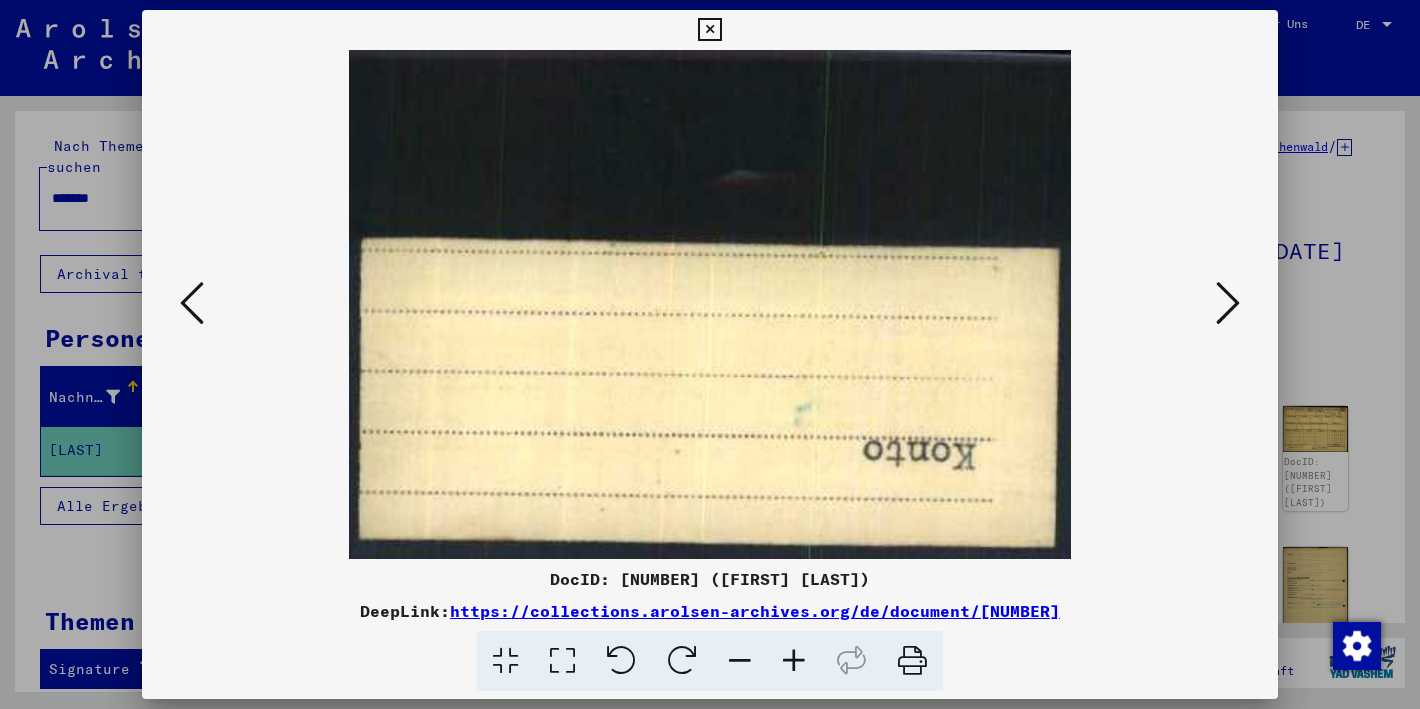 click at bounding box center (1228, 304) 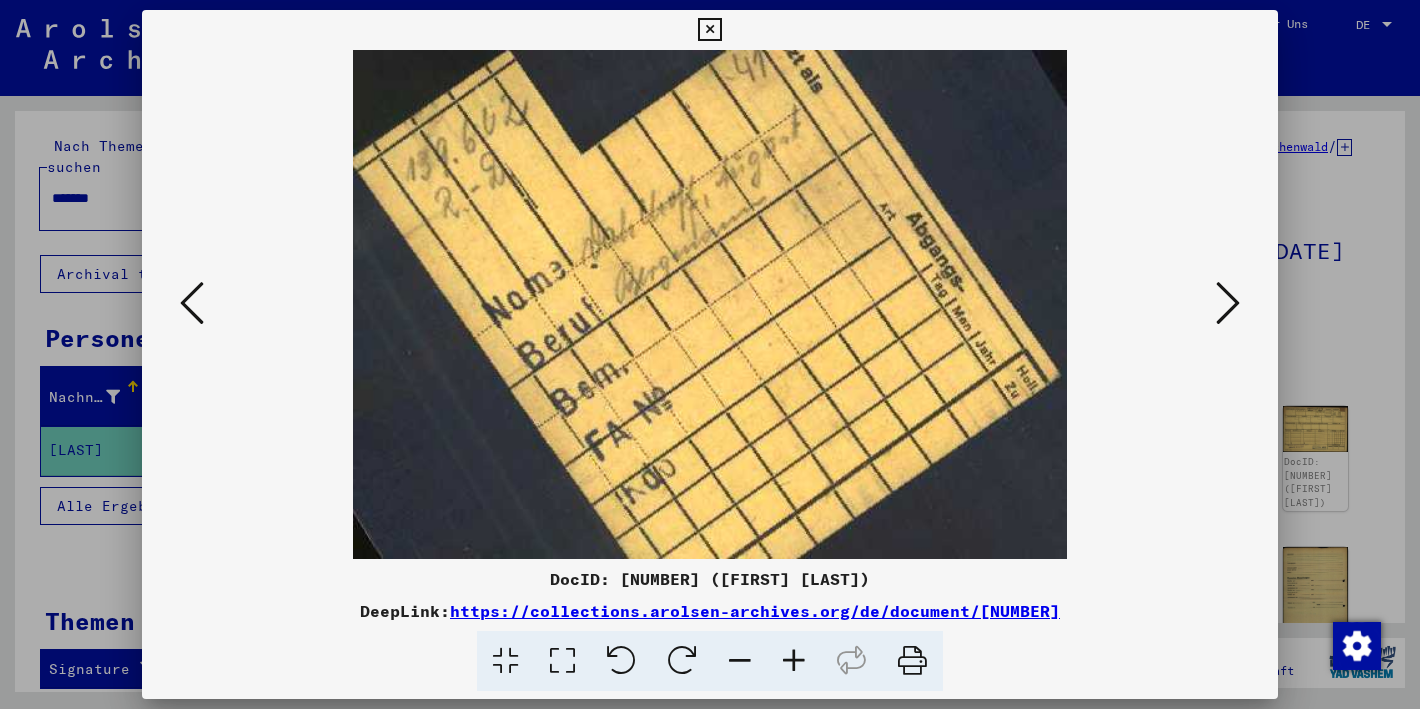 click at bounding box center [912, 661] 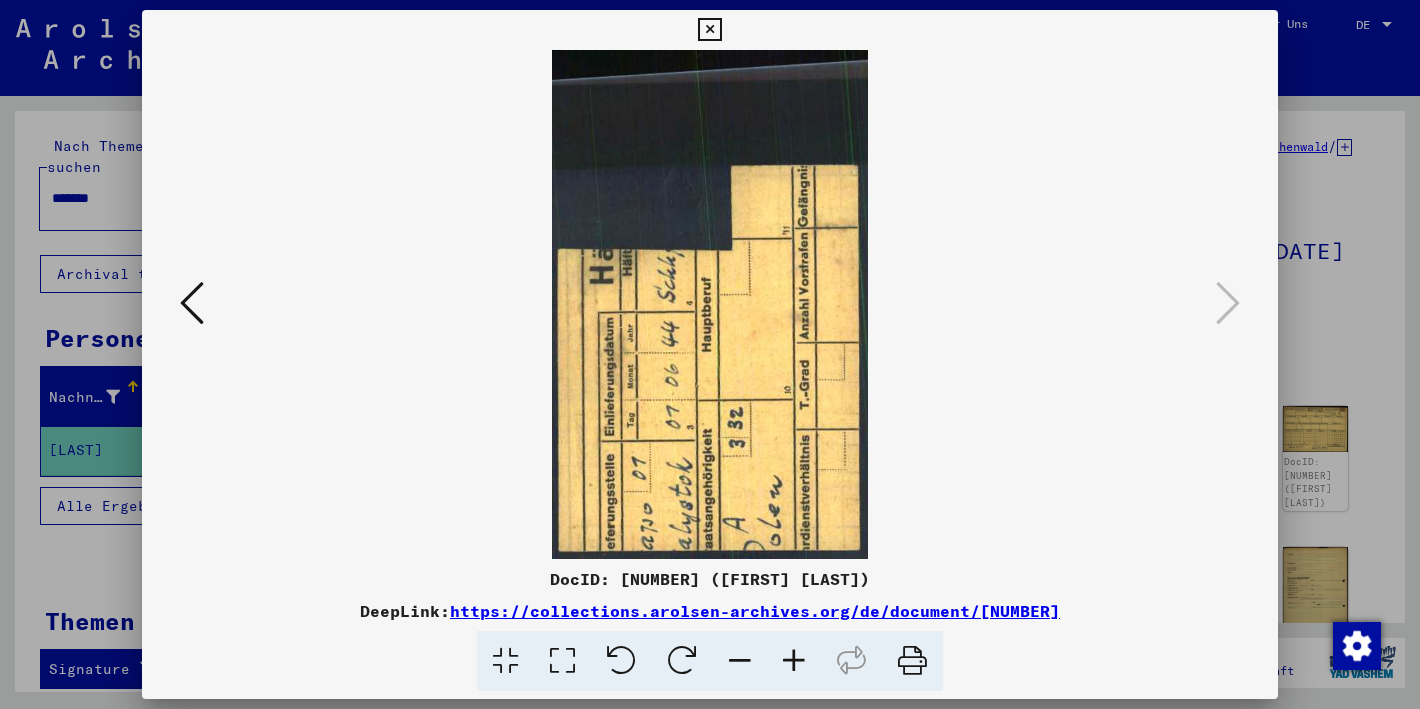 click at bounding box center (912, 661) 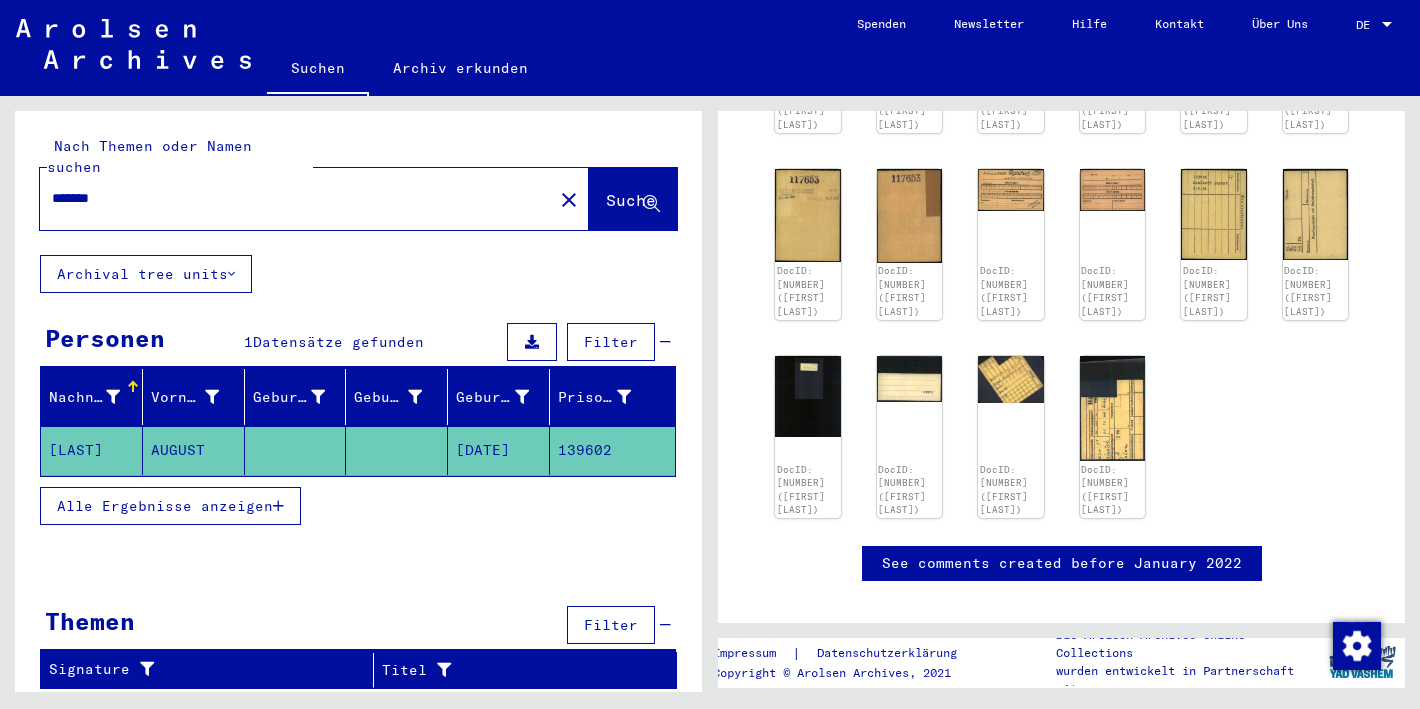 scroll, scrollTop: 392, scrollLeft: 0, axis: vertical 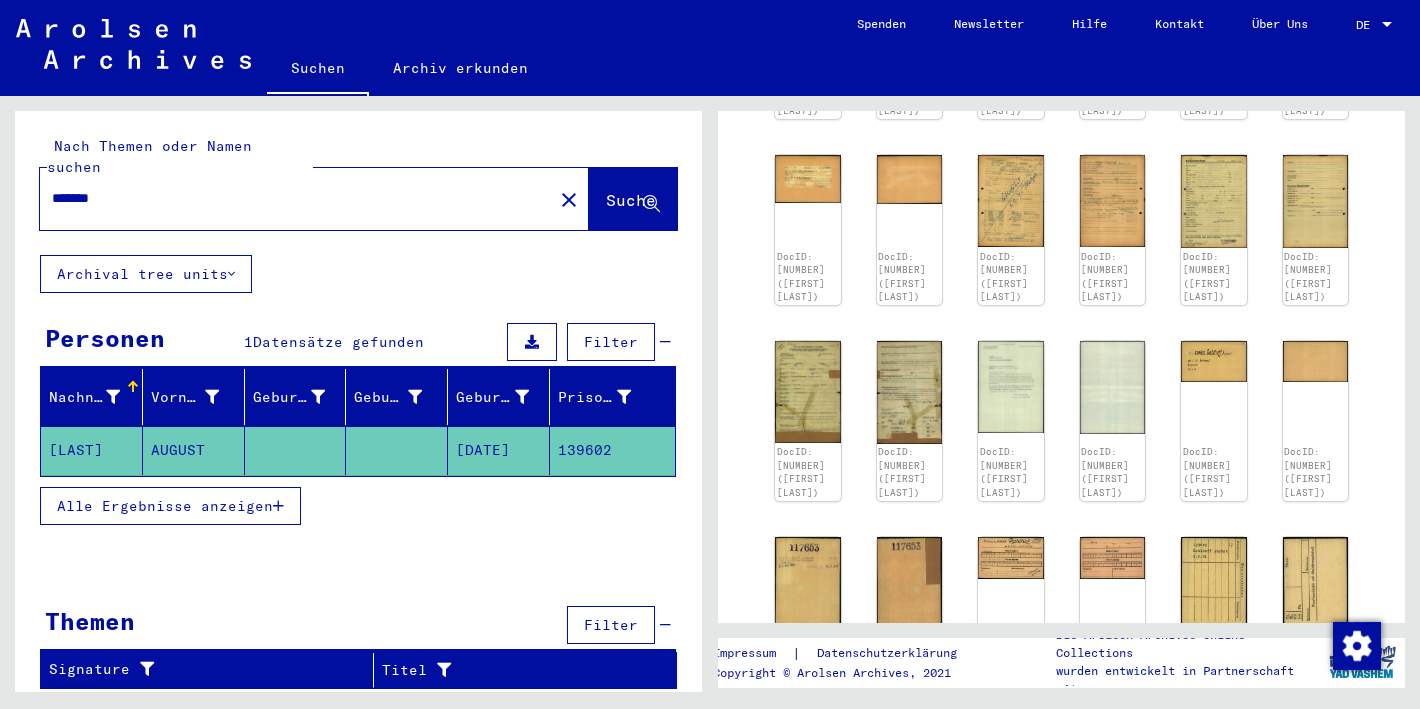 click on "Alle Ergebnisse anzeigen" at bounding box center (165, 506) 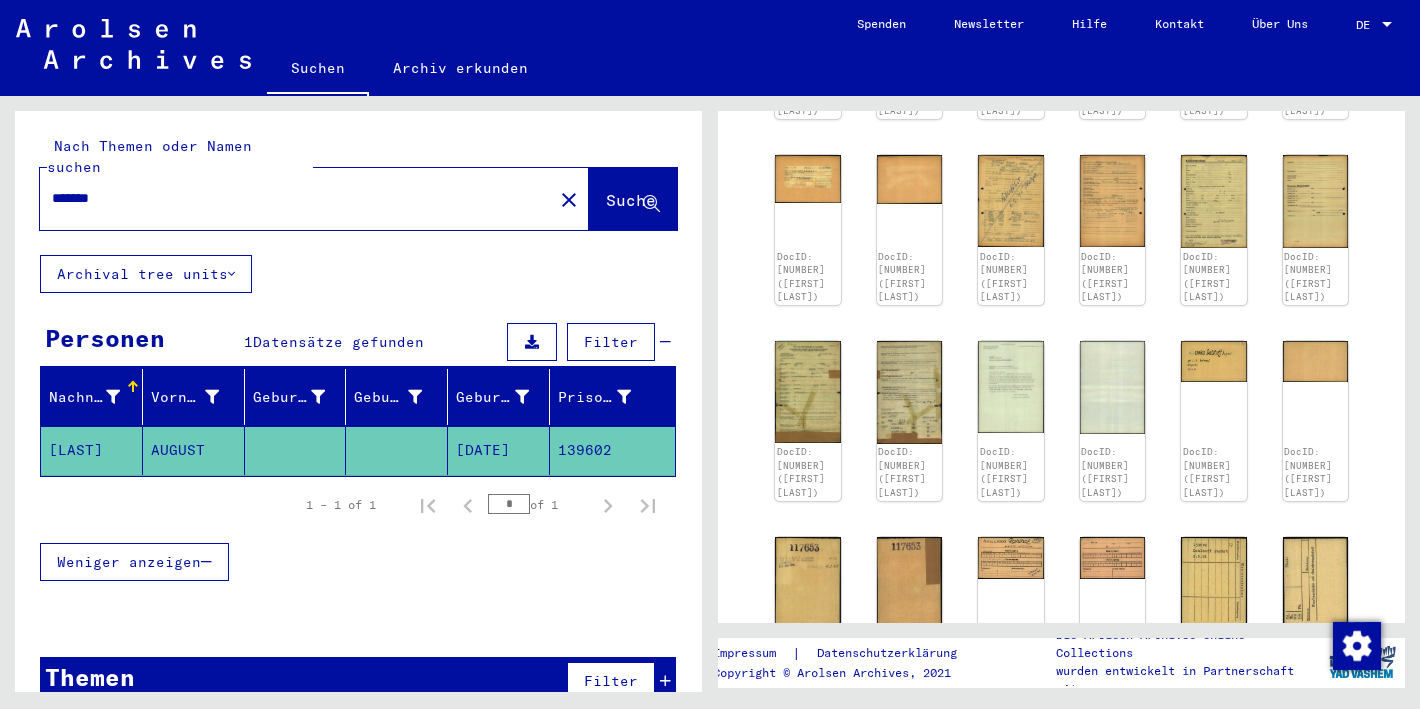 drag, startPoint x: 128, startPoint y: 175, endPoint x: 0, endPoint y: 175, distance: 128 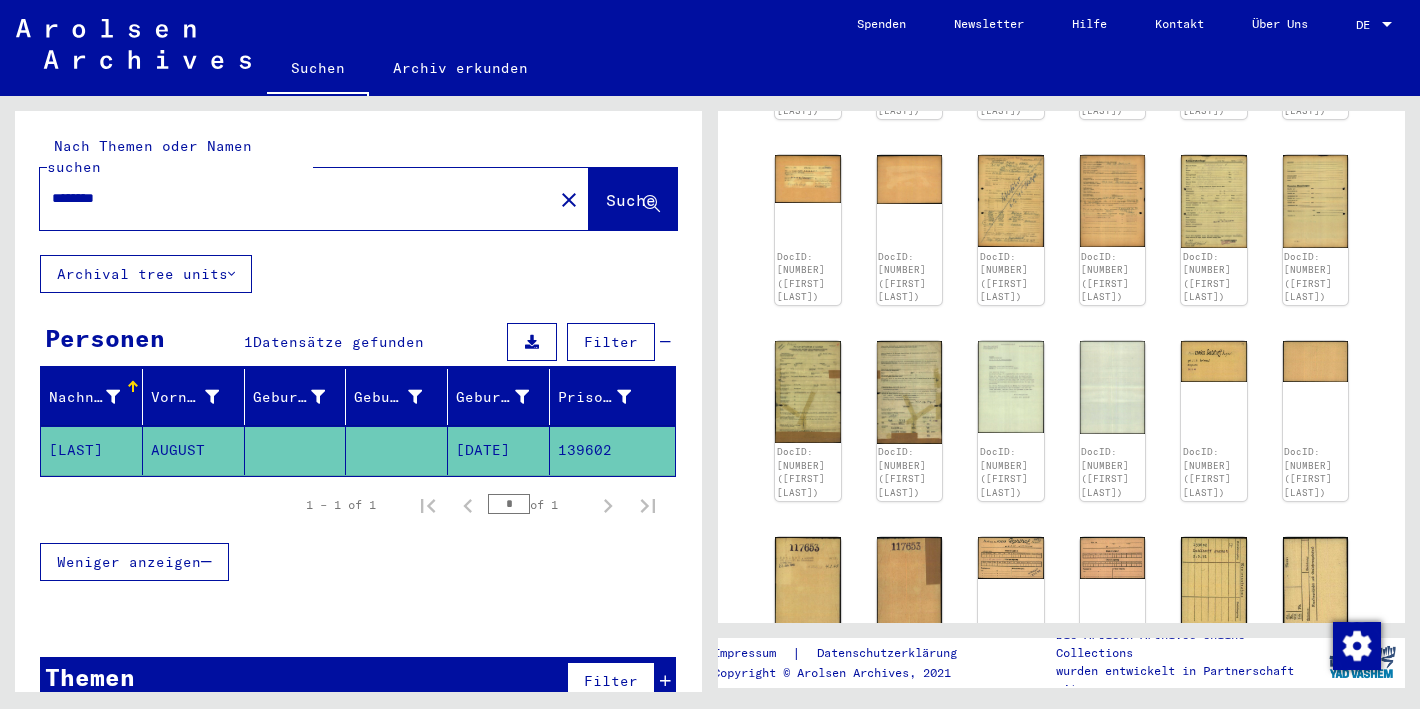 type on "********" 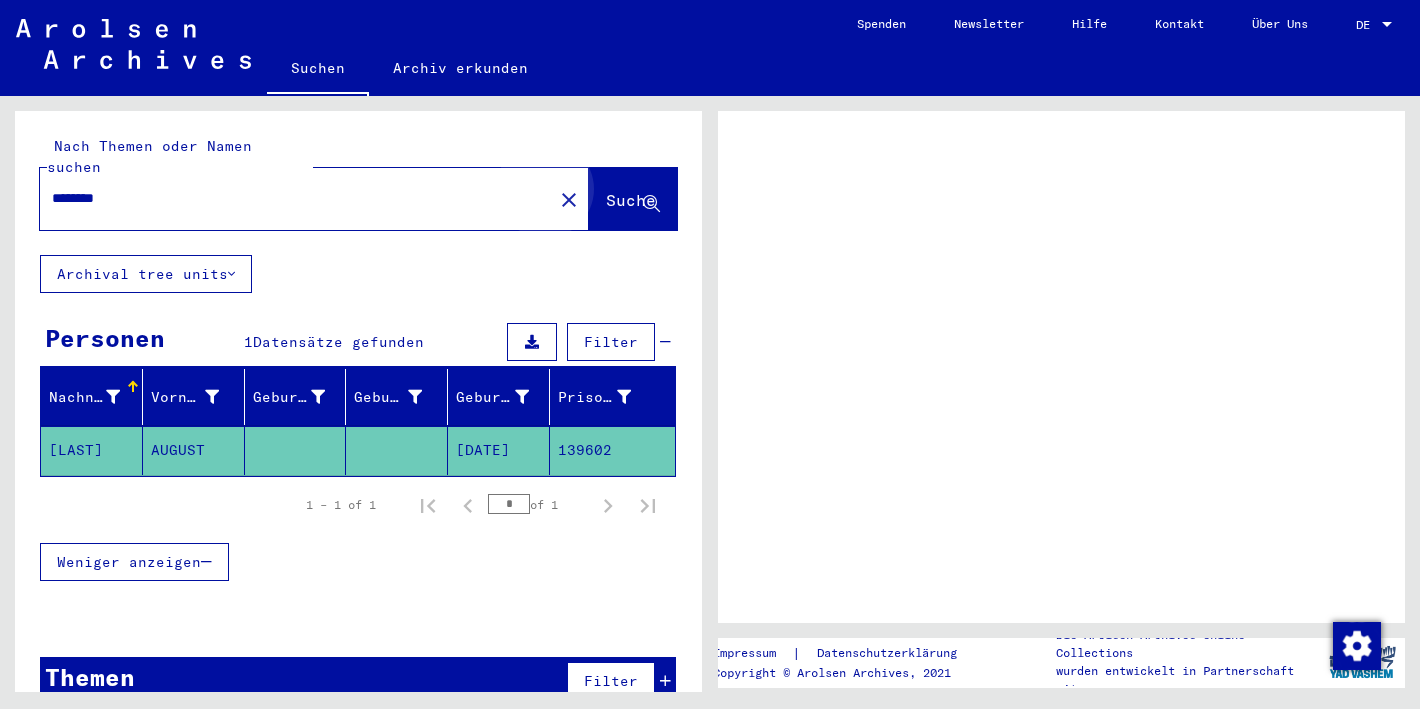 scroll, scrollTop: 0, scrollLeft: 0, axis: both 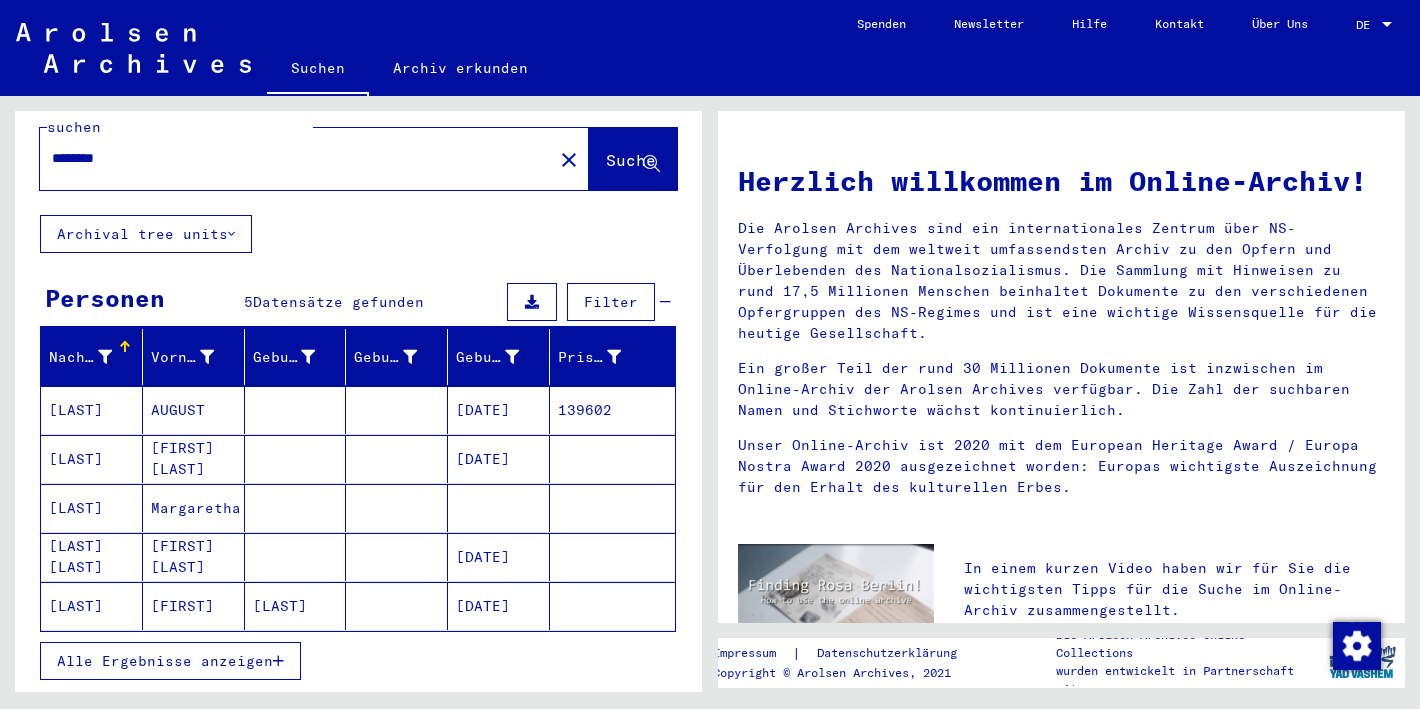 click at bounding box center [397, 508] 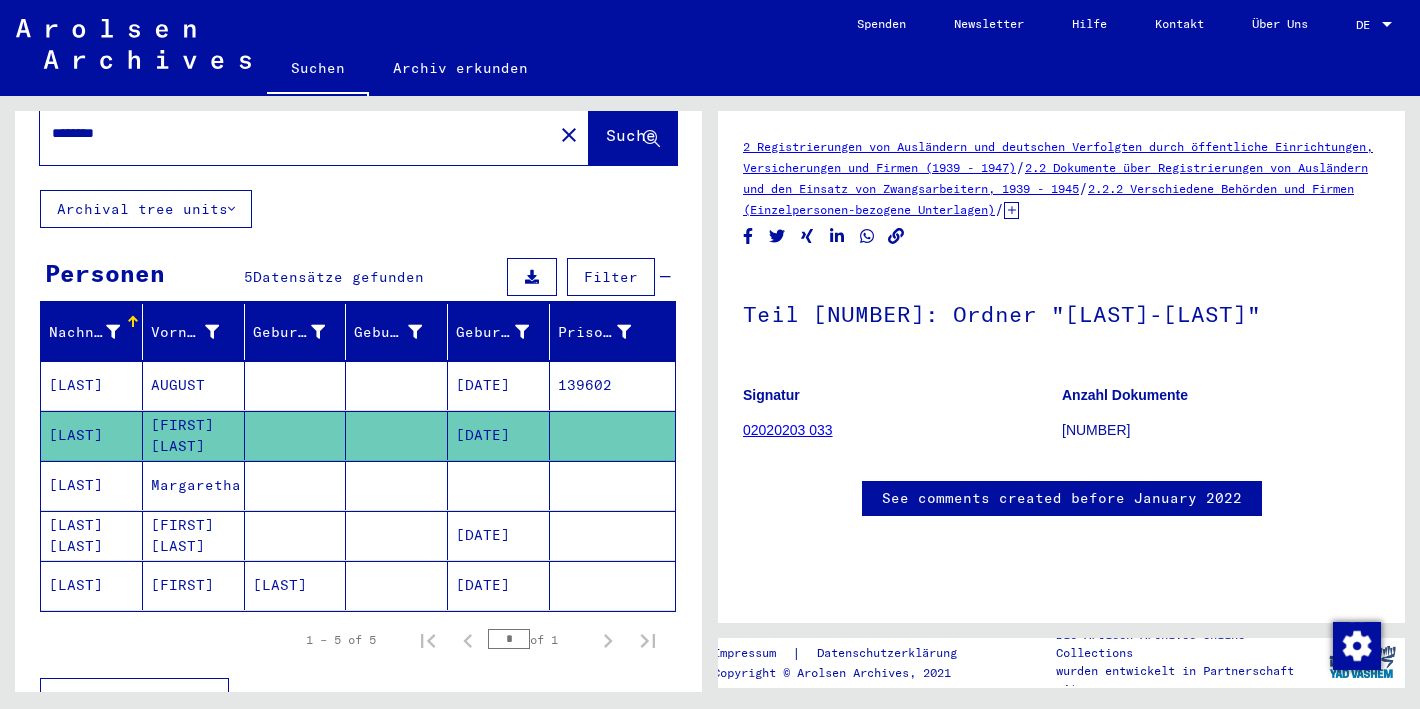 scroll, scrollTop: 66, scrollLeft: 0, axis: vertical 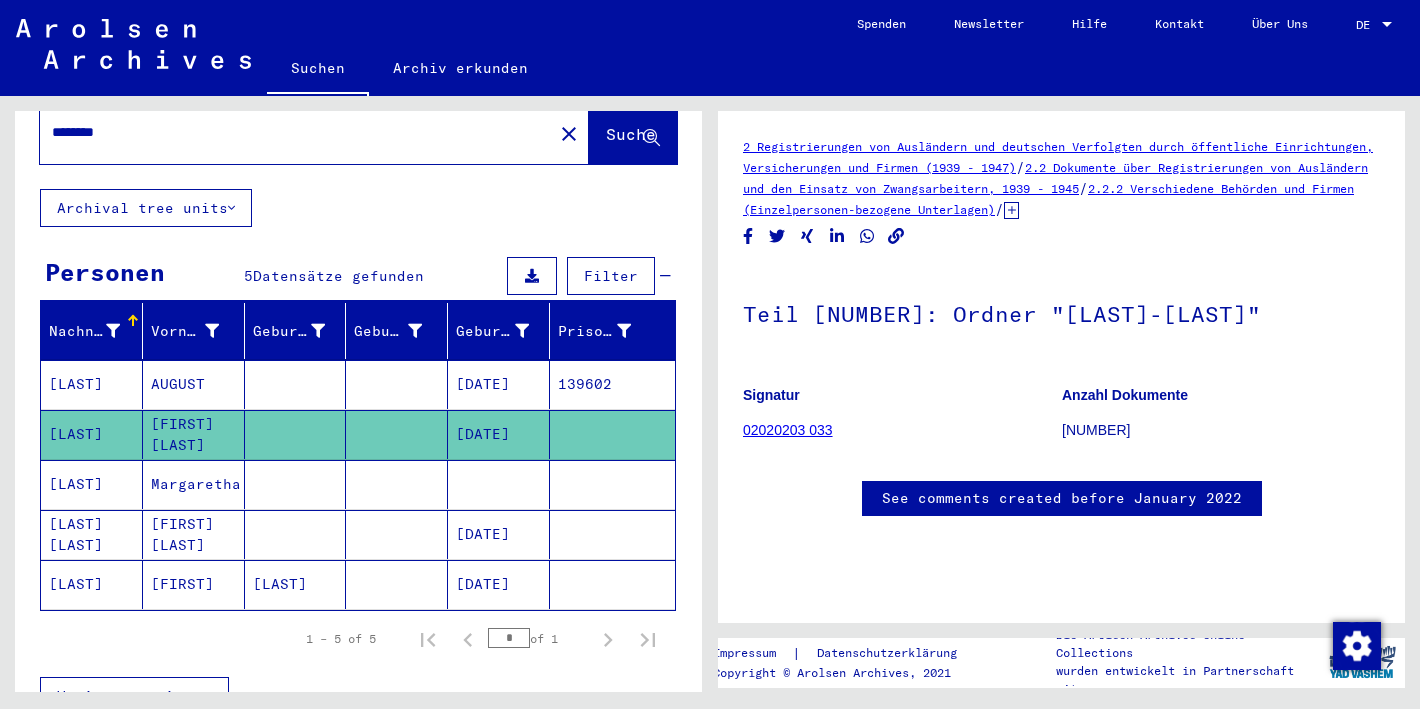 click at bounding box center [499, 534] 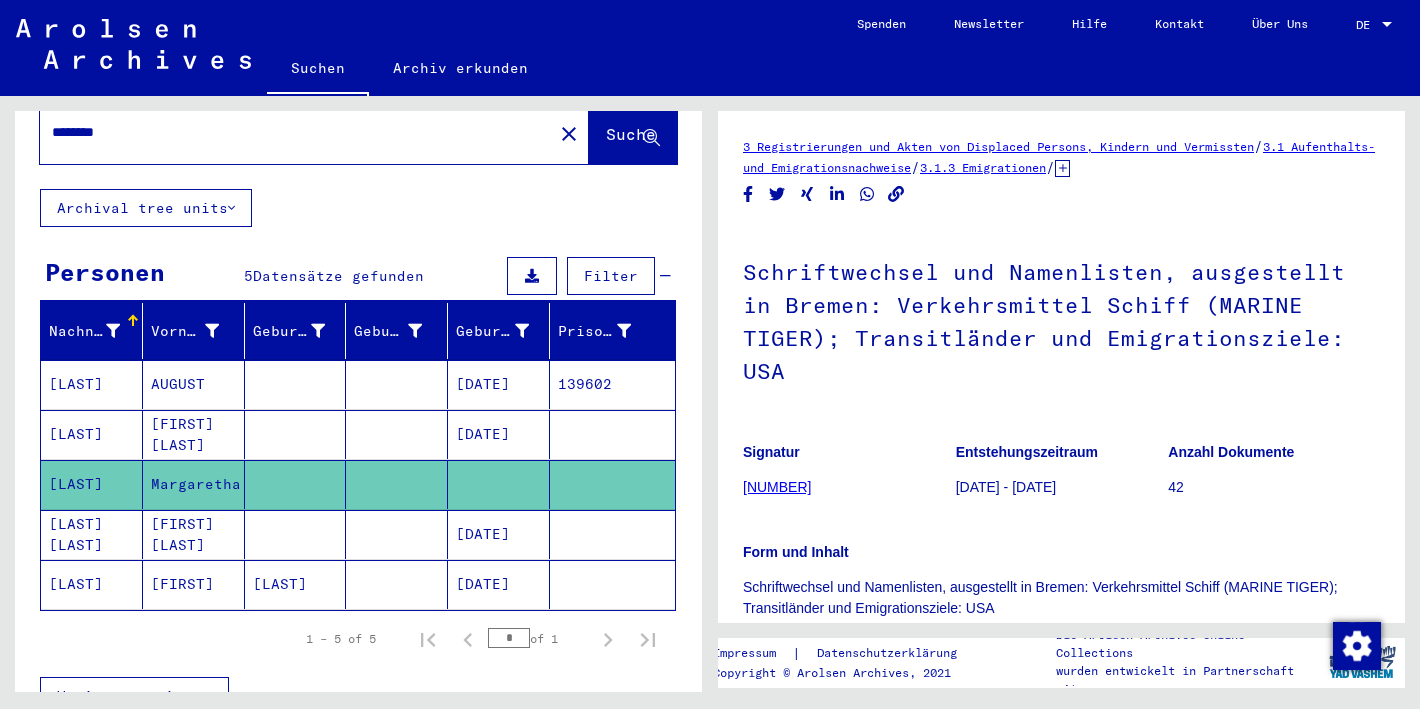 scroll, scrollTop: 0, scrollLeft: 0, axis: both 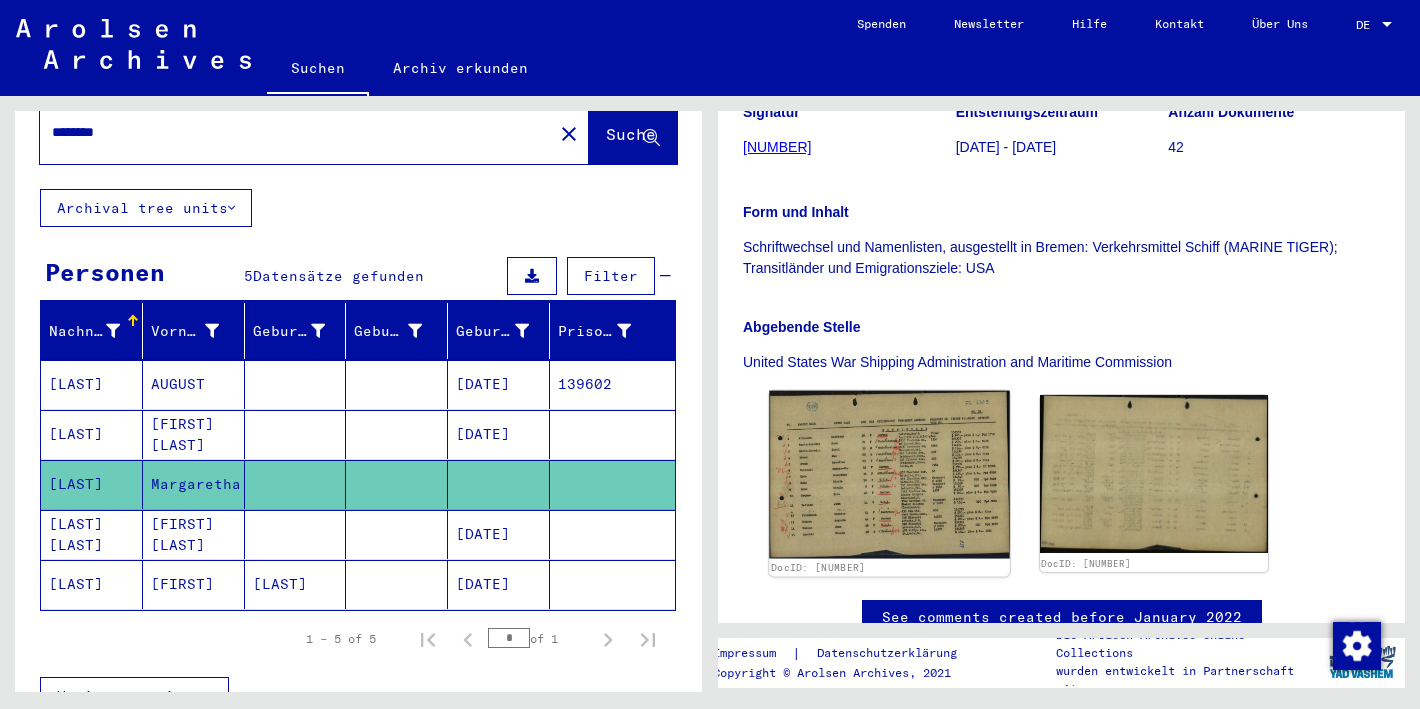 click 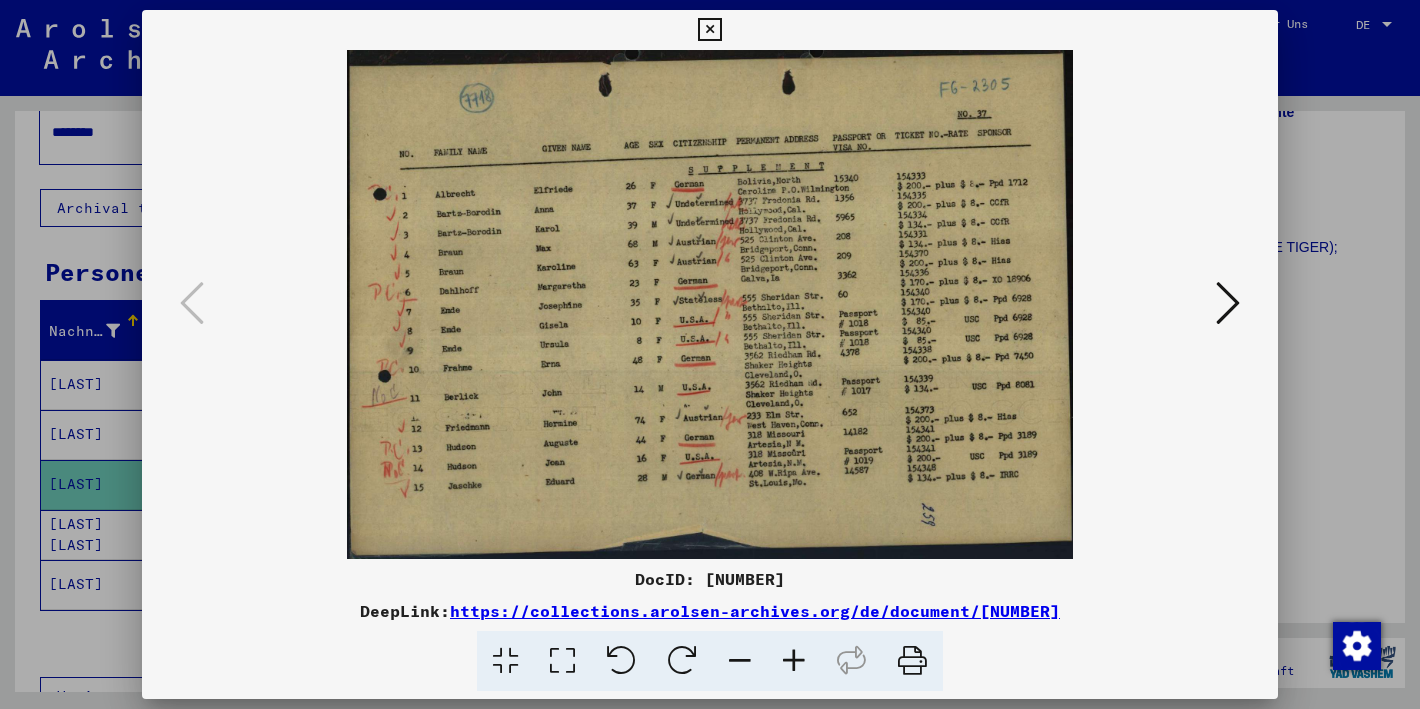 click at bounding box center (1228, 303) 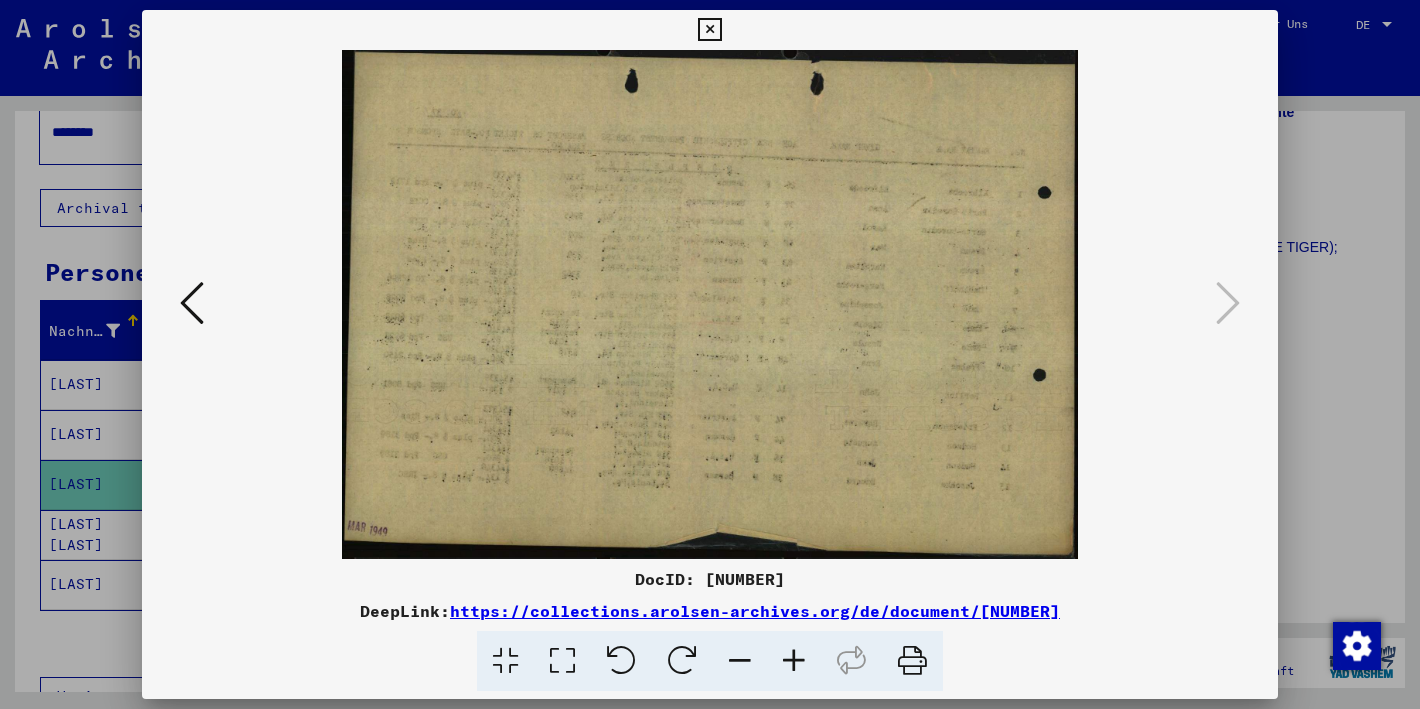 click at bounding box center (710, 354) 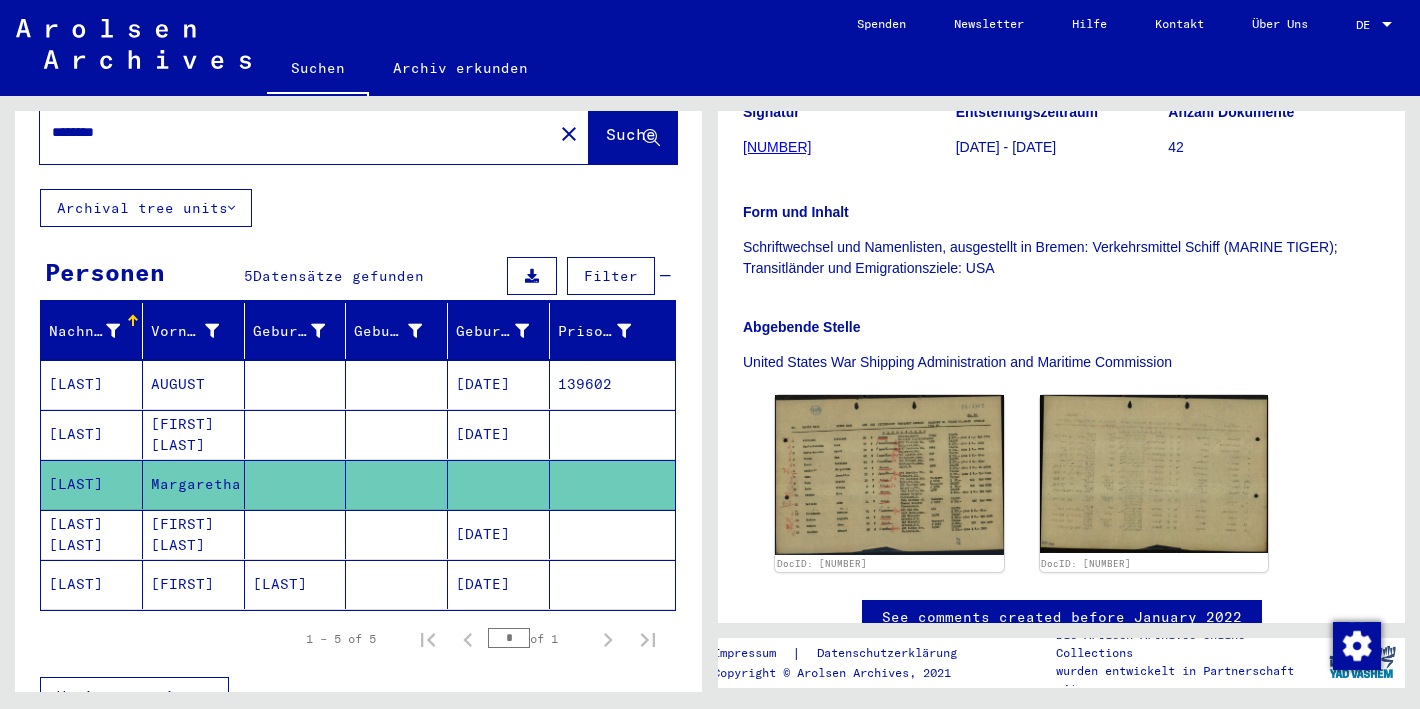 click on "[FIRST] [LAST]" at bounding box center [194, 584] 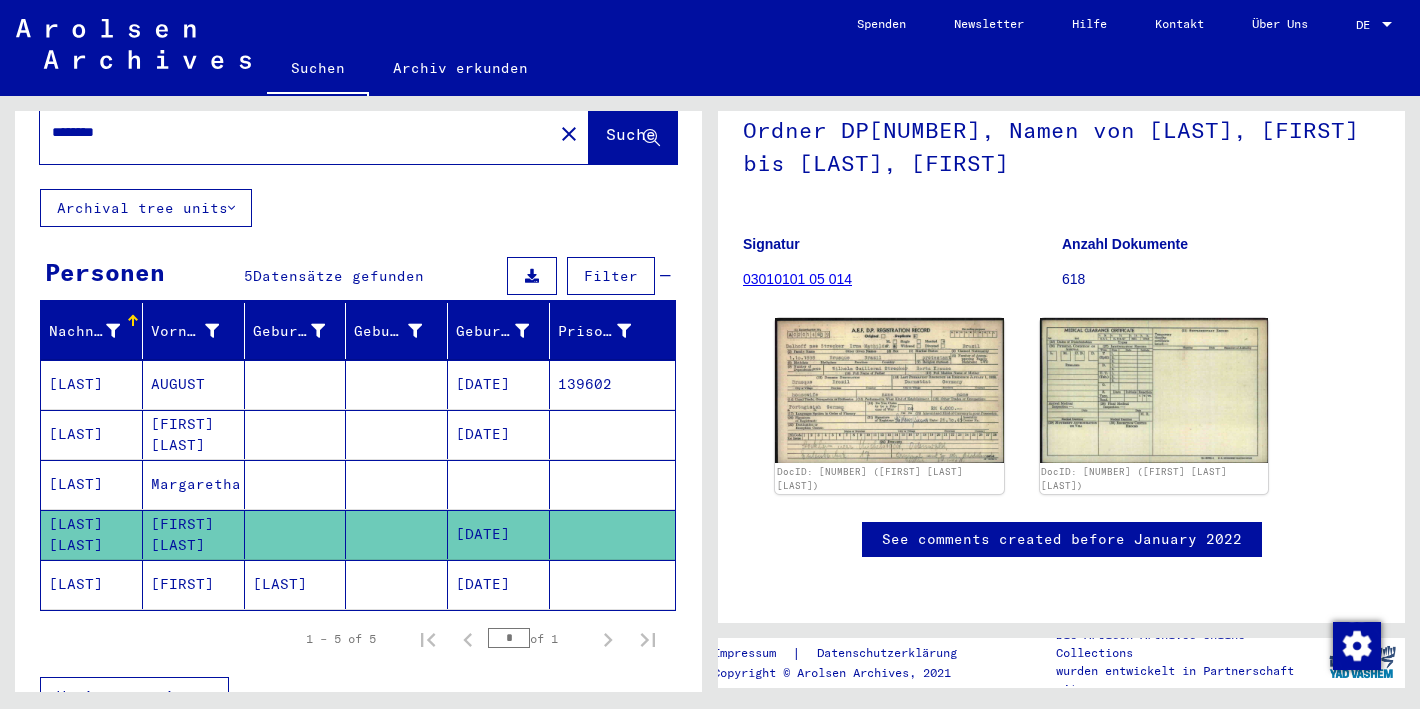 scroll, scrollTop: 208, scrollLeft: 0, axis: vertical 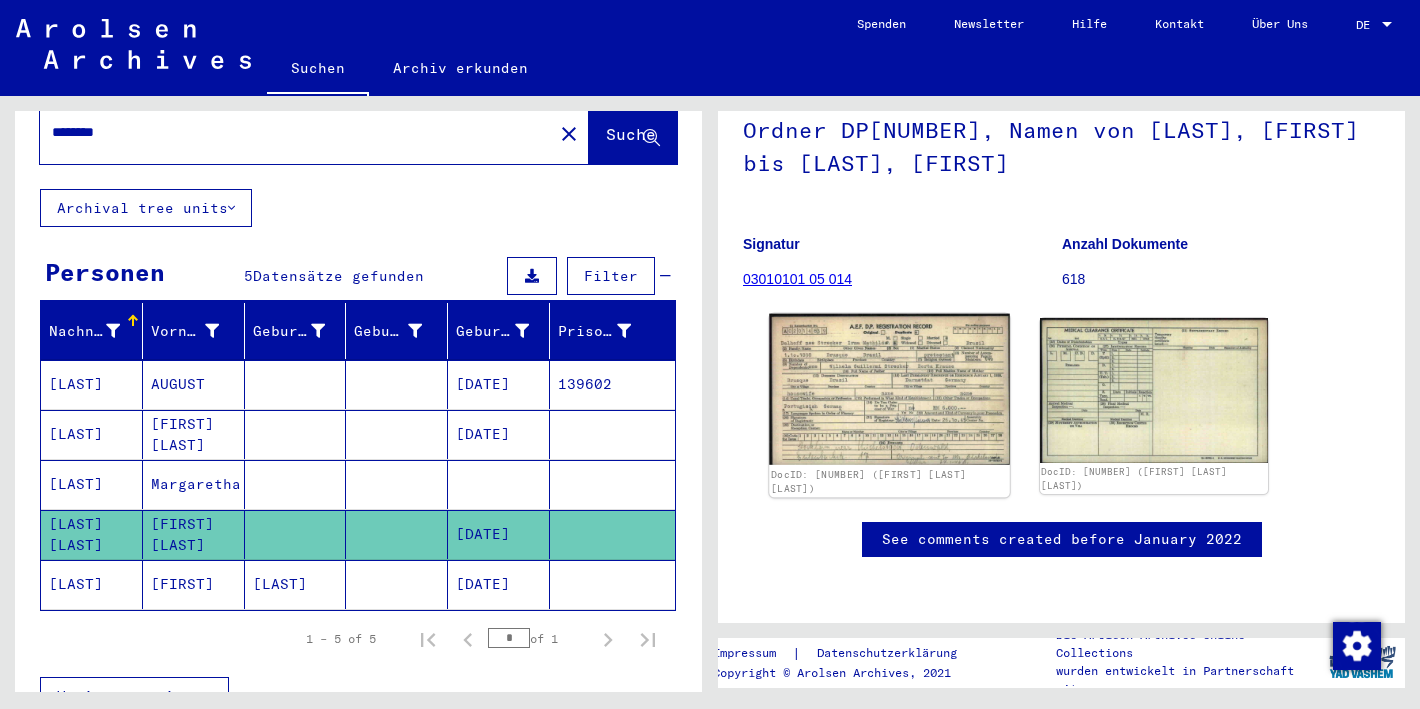 click 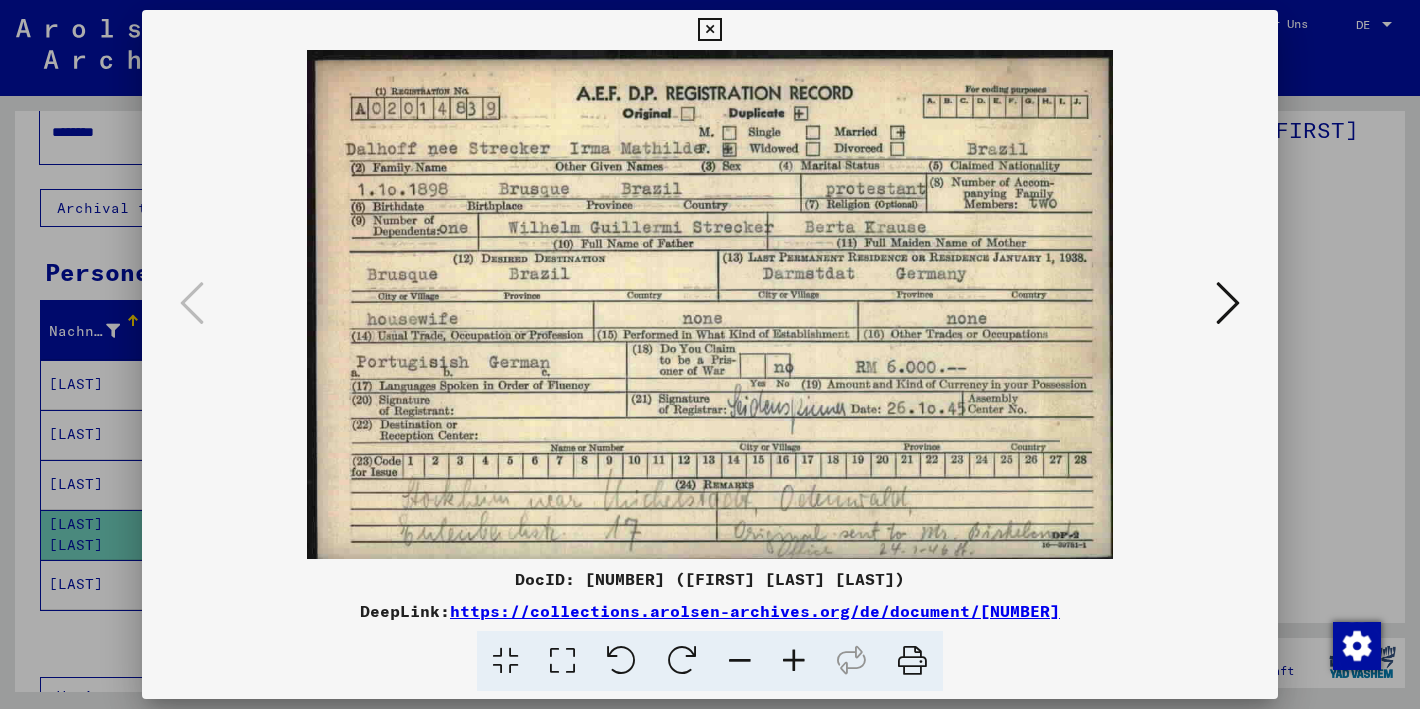 click at bounding box center [1228, 303] 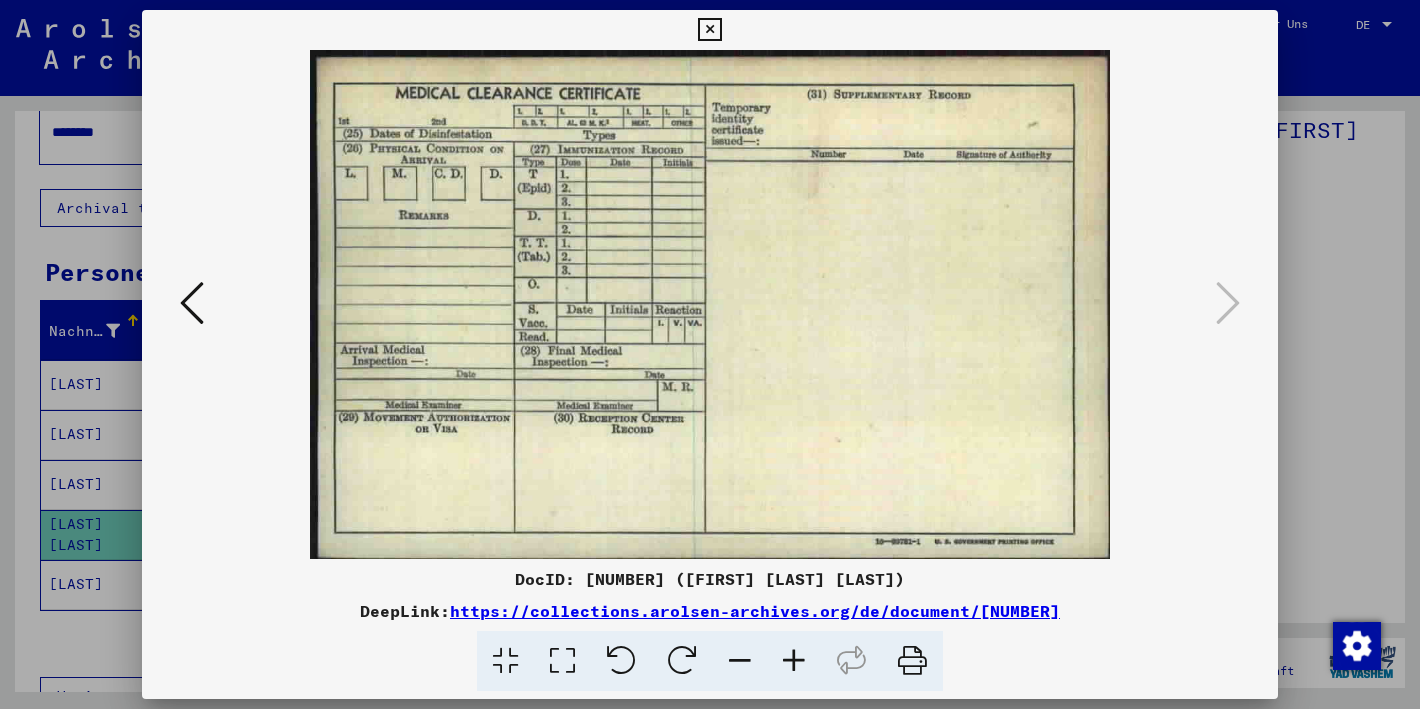 click at bounding box center [710, 354] 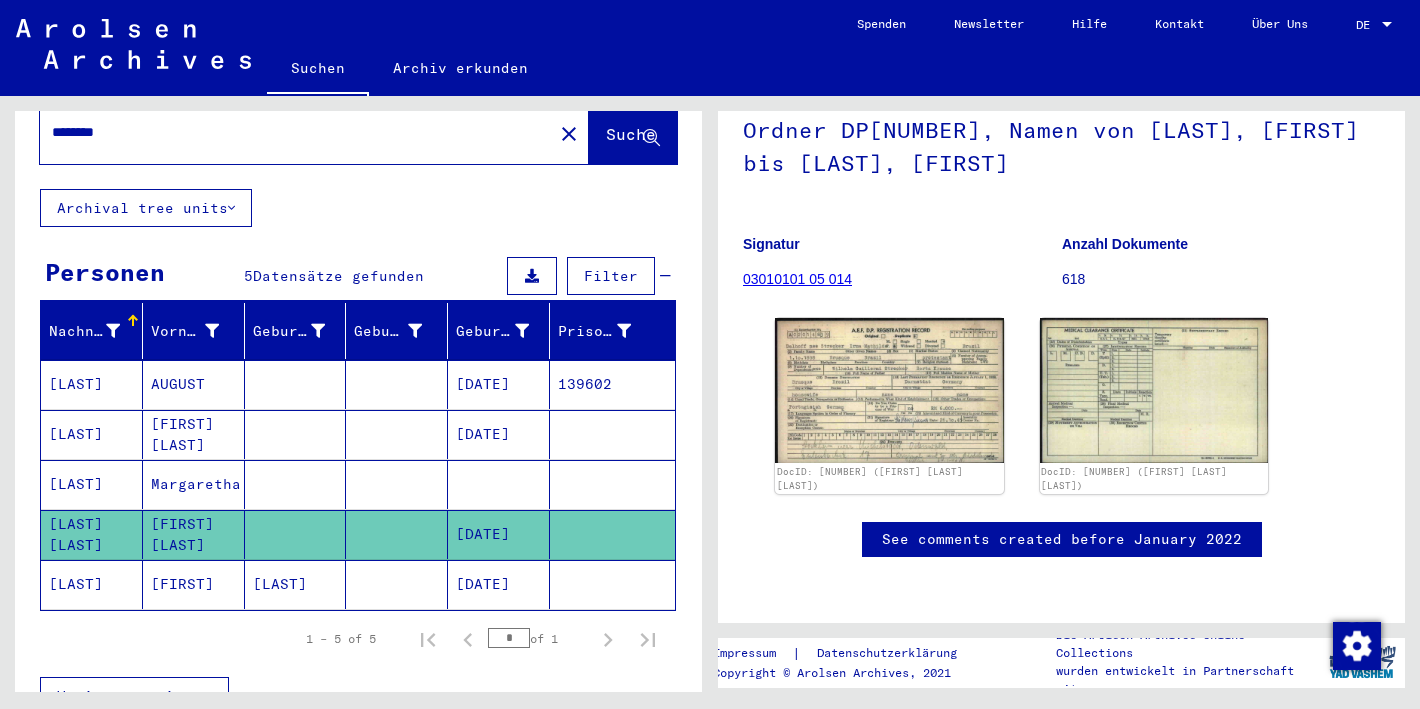 click on "[FIRST]" 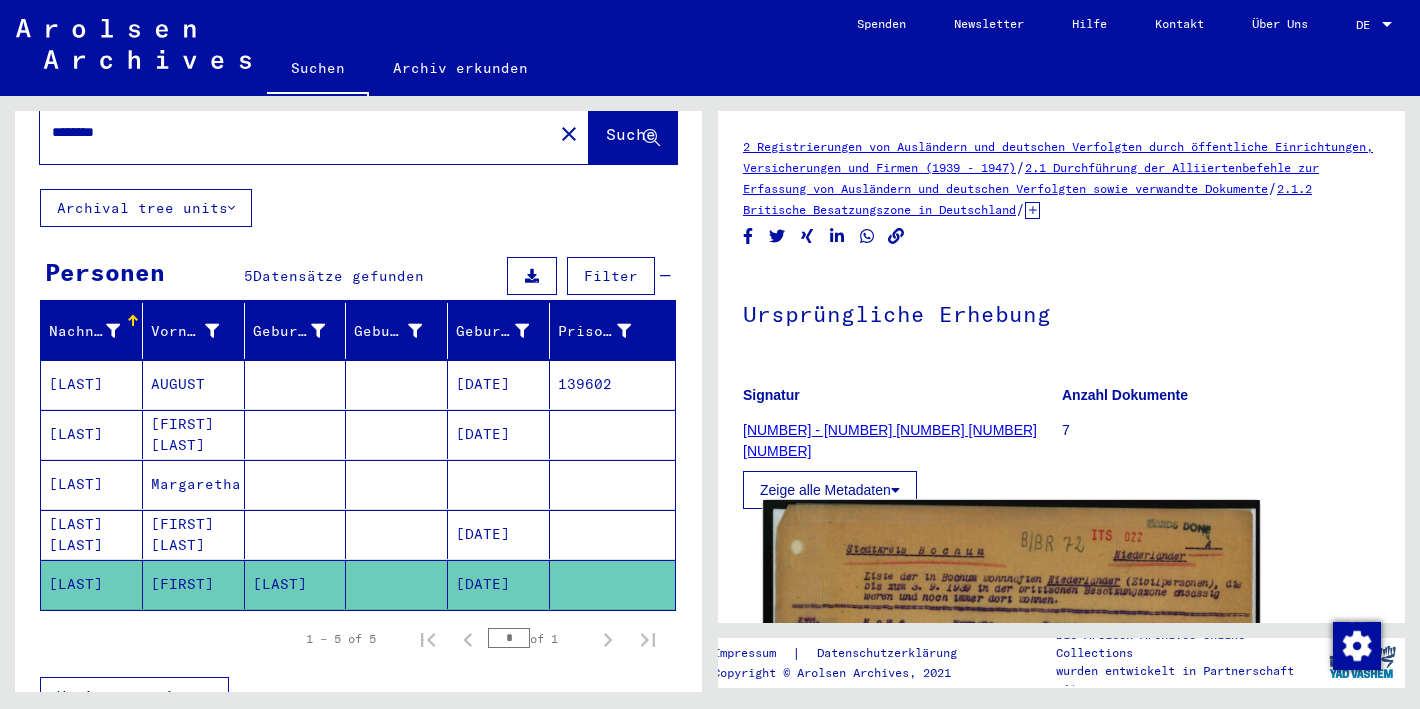 scroll, scrollTop: 0, scrollLeft: 0, axis: both 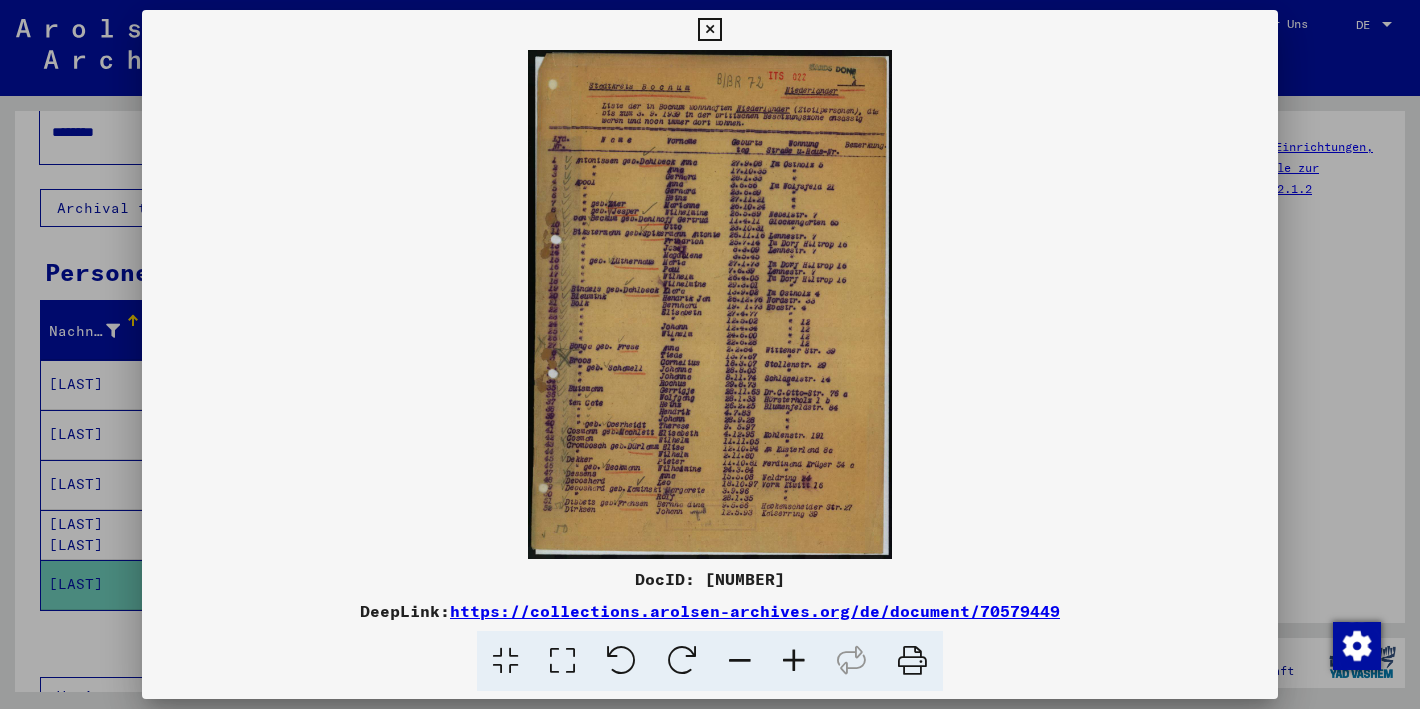 click at bounding box center (794, 661) 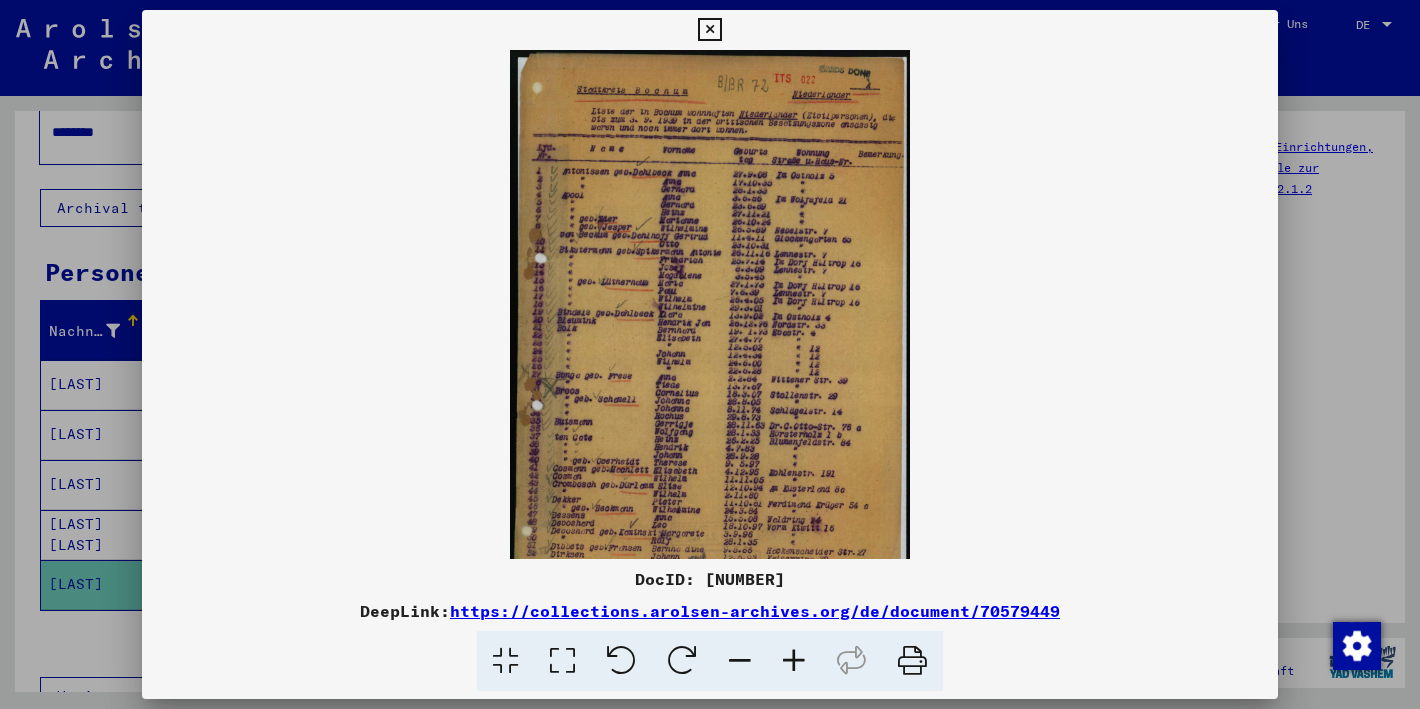 click at bounding box center (794, 661) 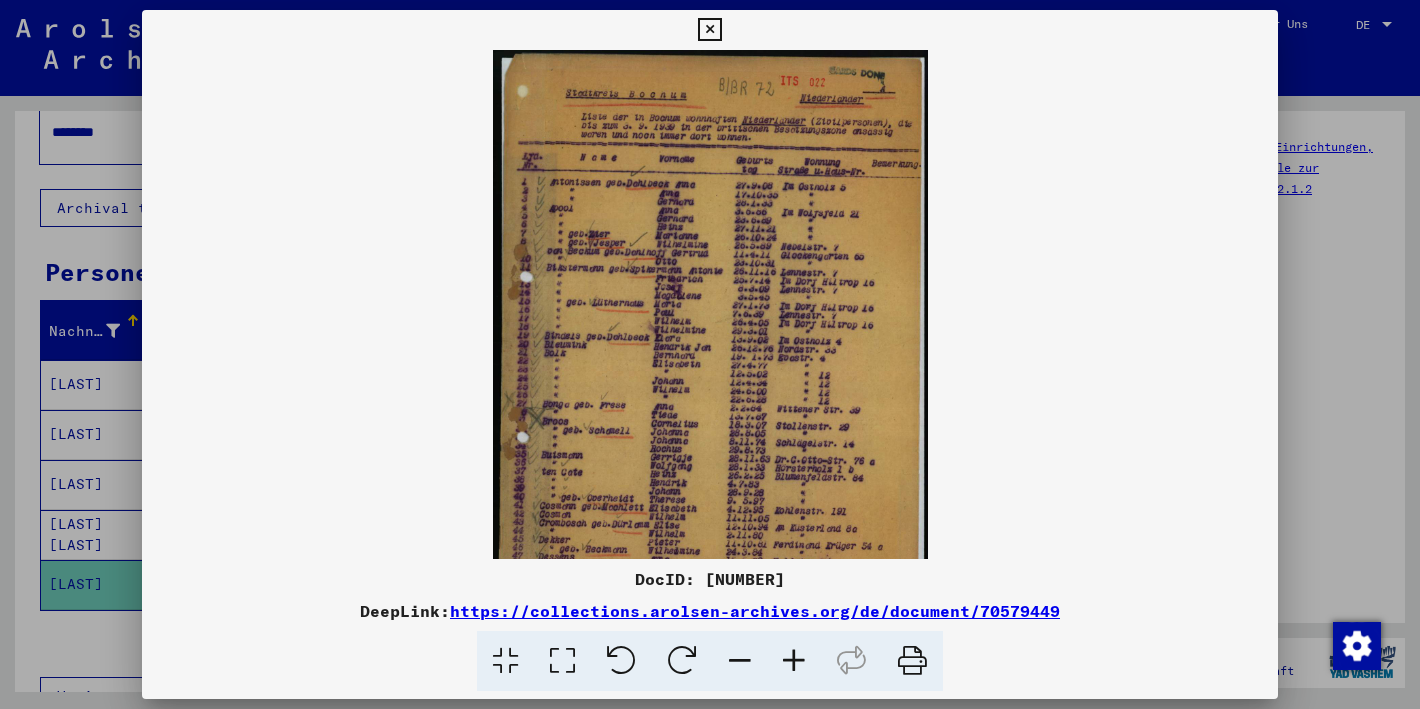 click at bounding box center [794, 661] 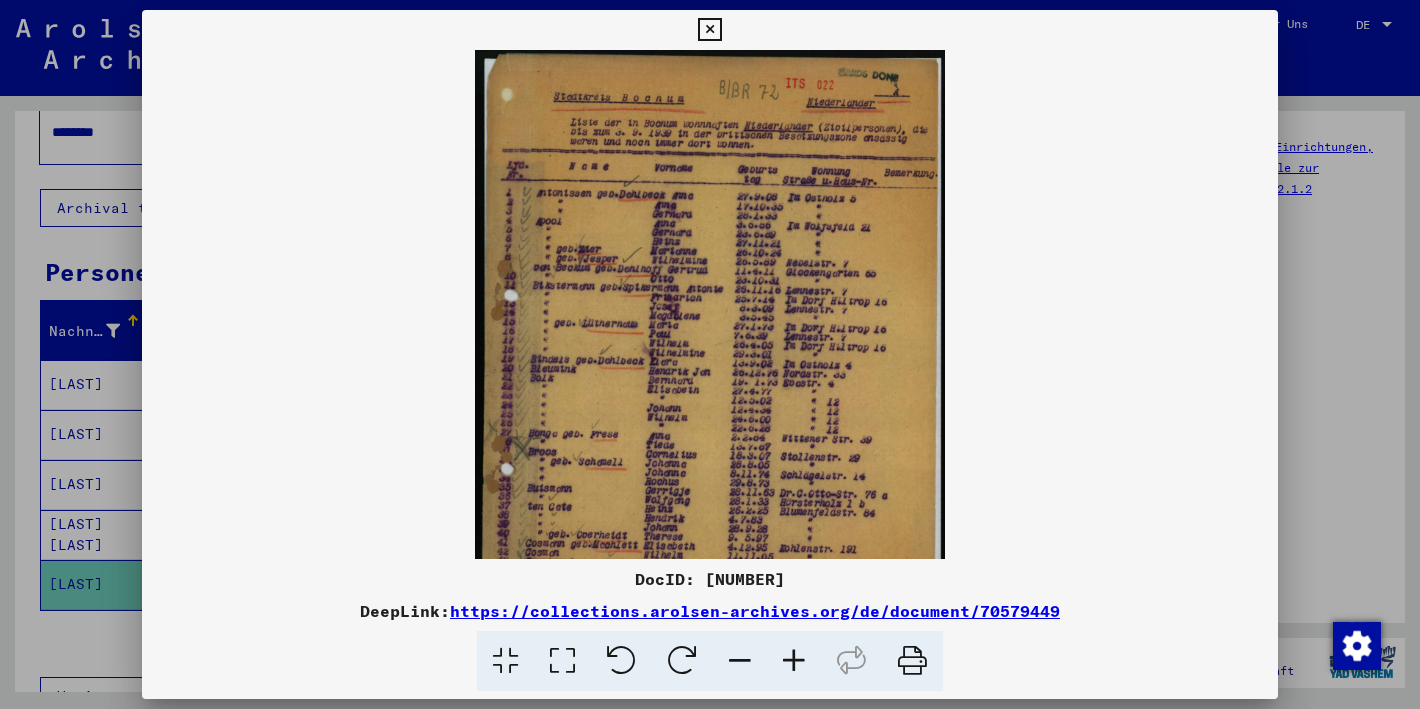 click at bounding box center [794, 661] 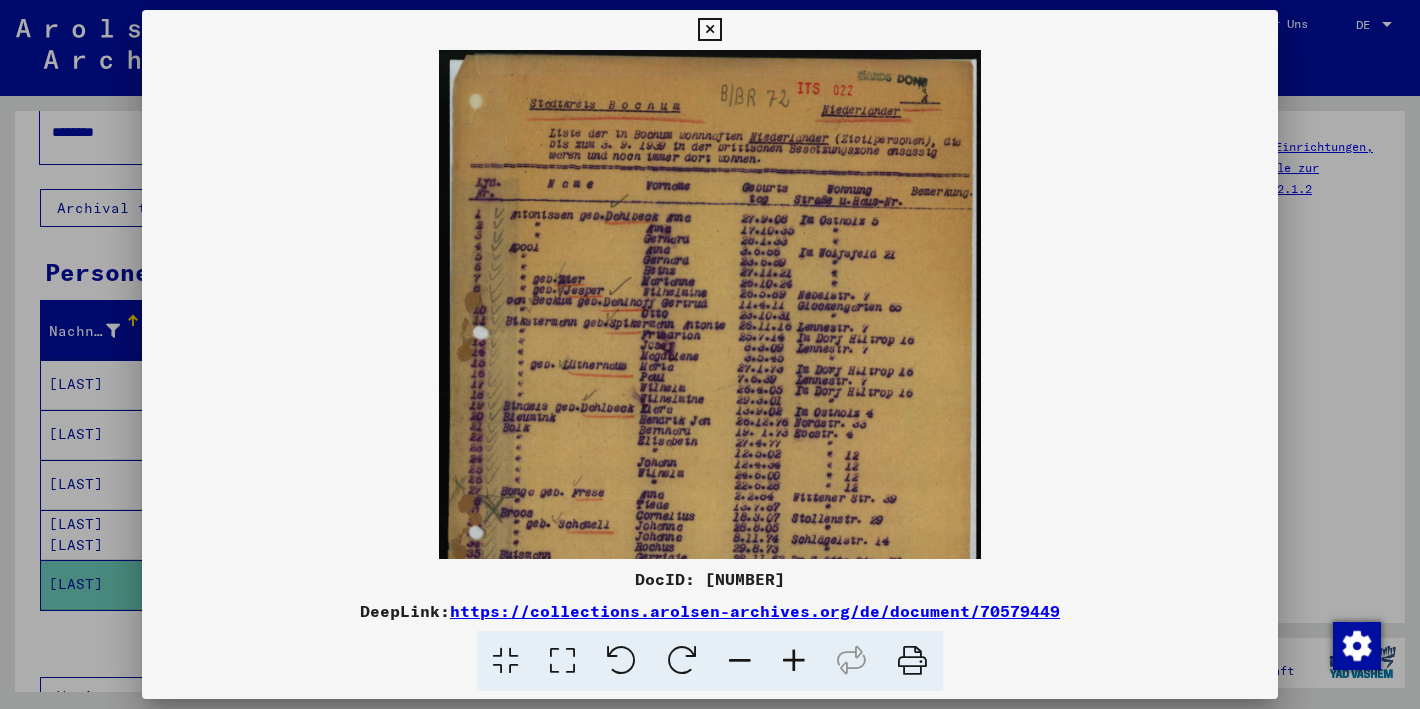 click at bounding box center [794, 661] 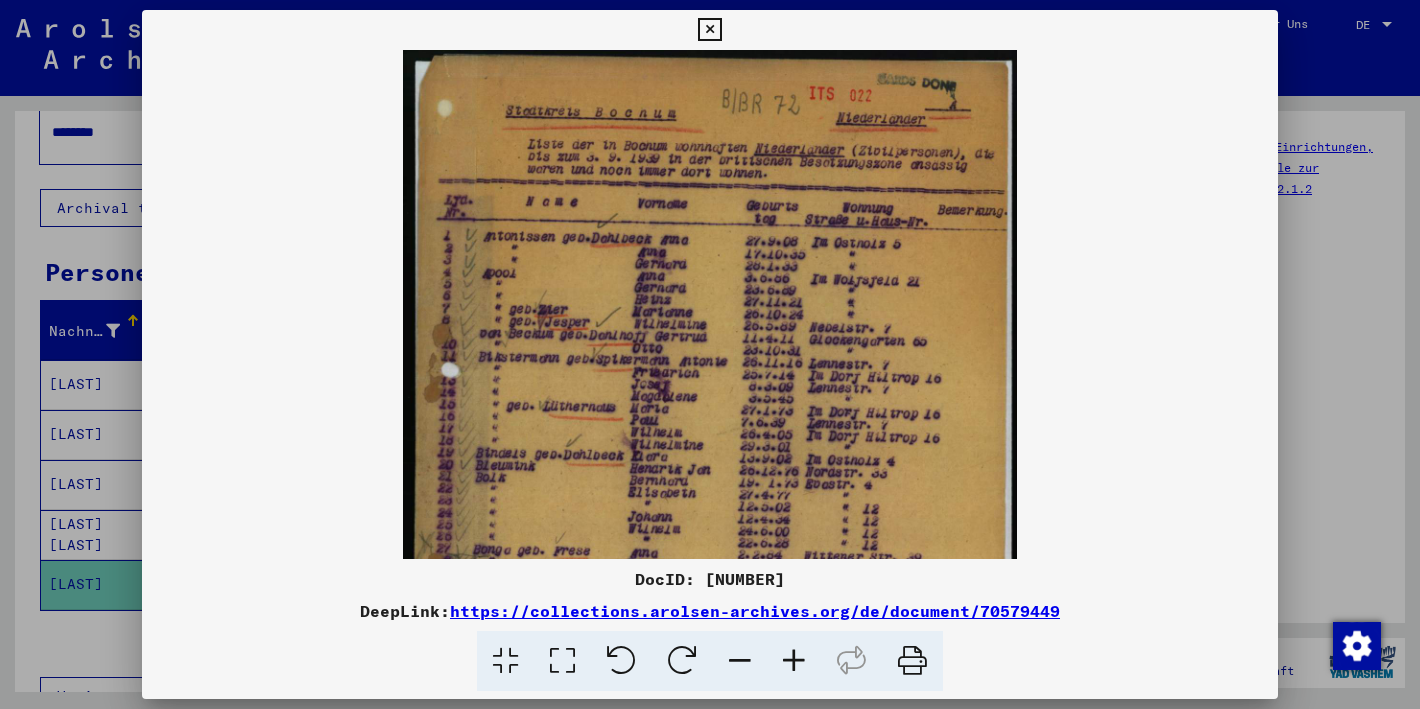 click at bounding box center [794, 661] 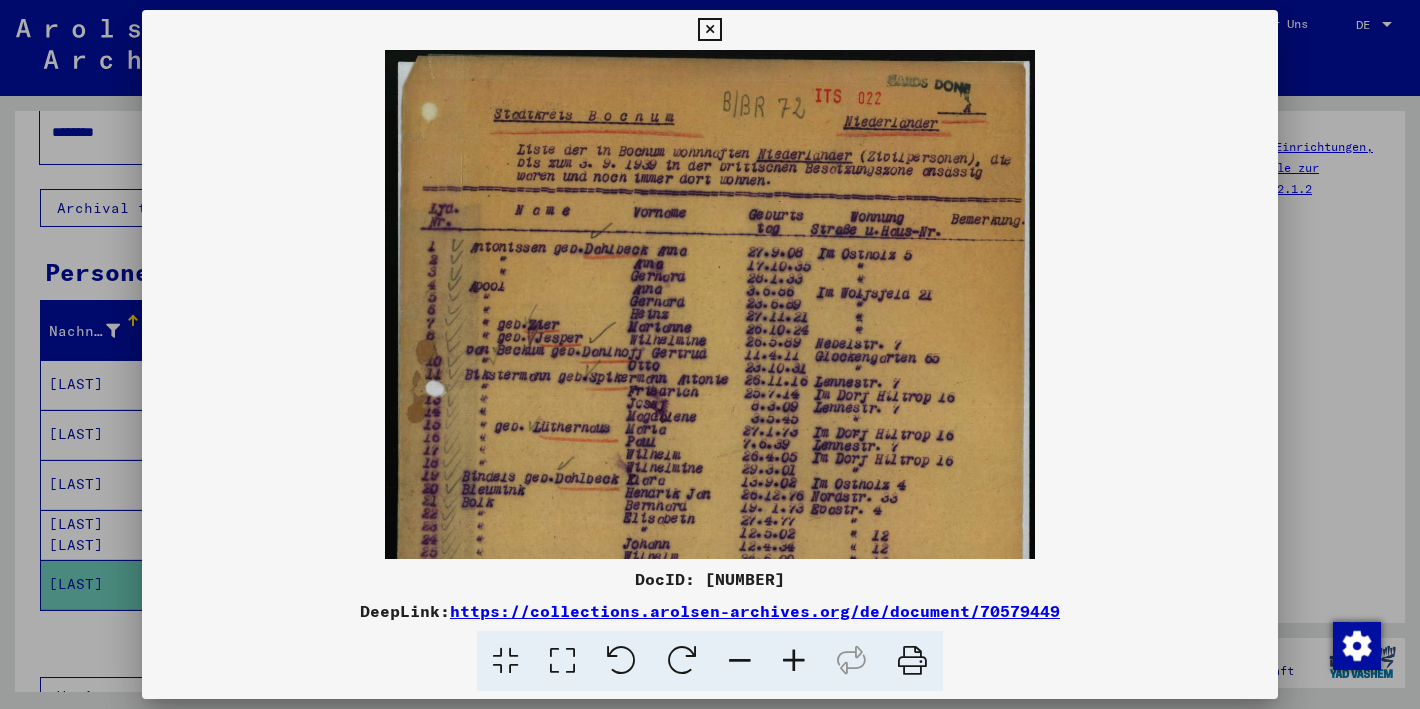 click at bounding box center [794, 661] 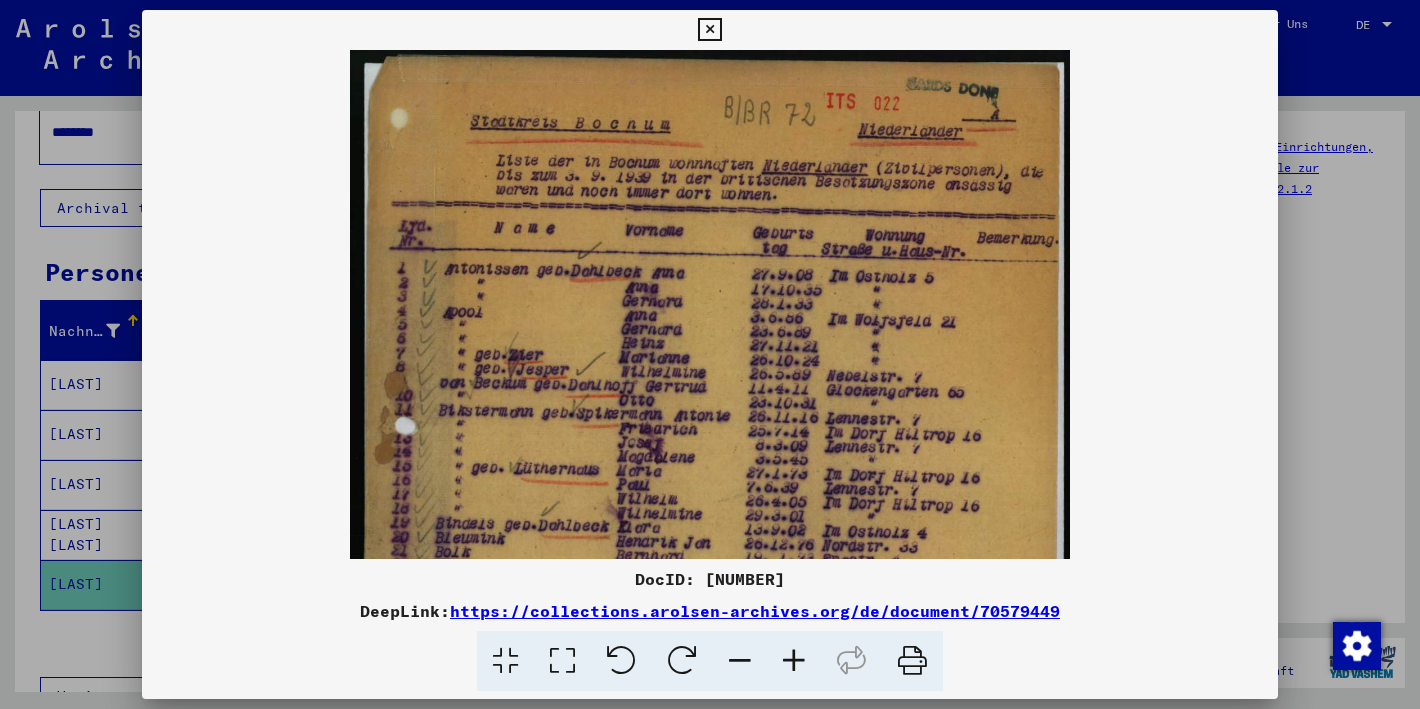 click at bounding box center [794, 661] 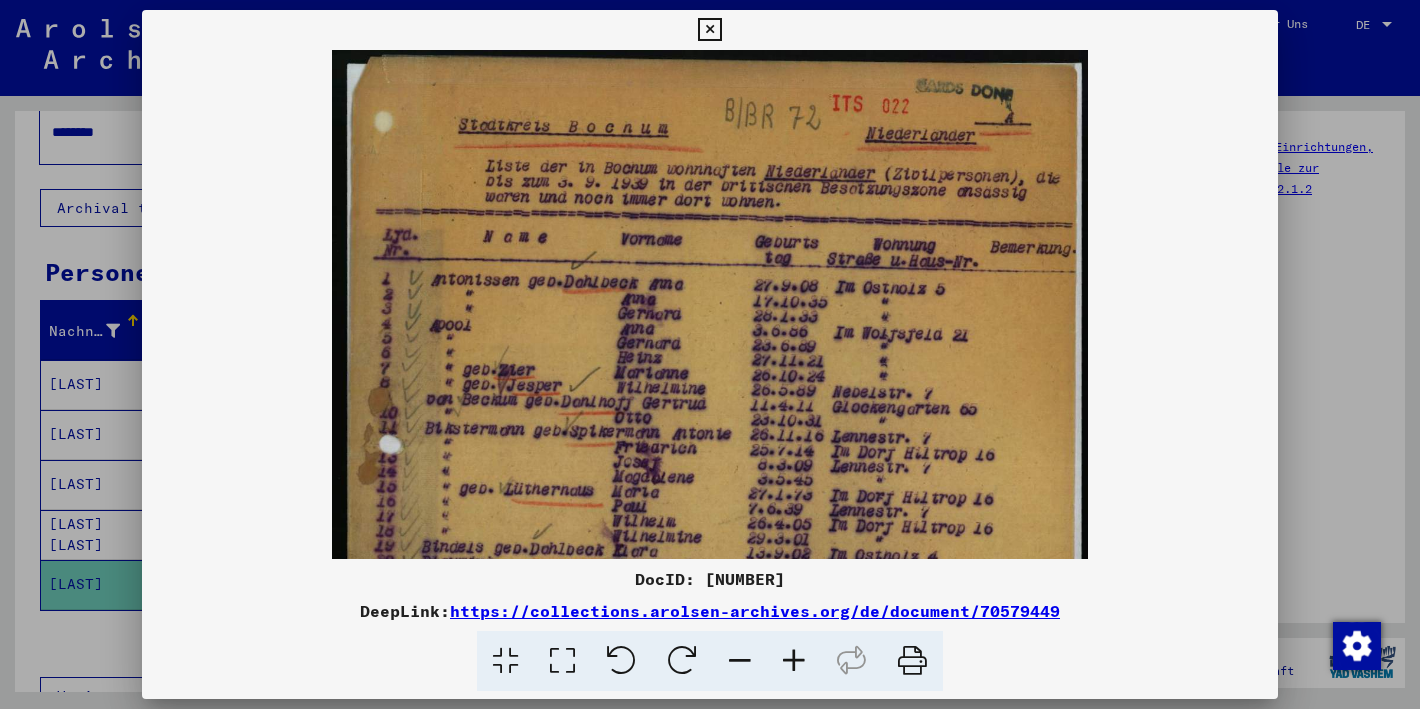 click at bounding box center (794, 661) 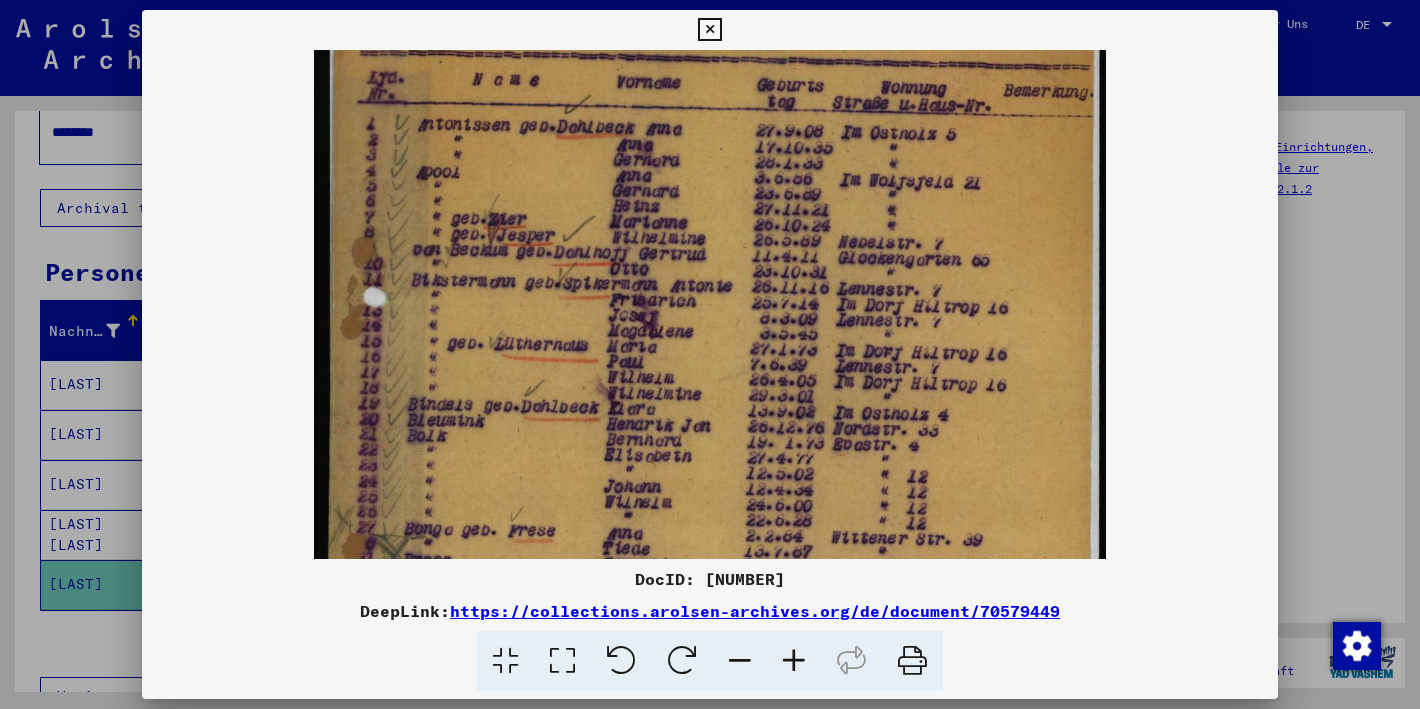 scroll, scrollTop: 188, scrollLeft: 0, axis: vertical 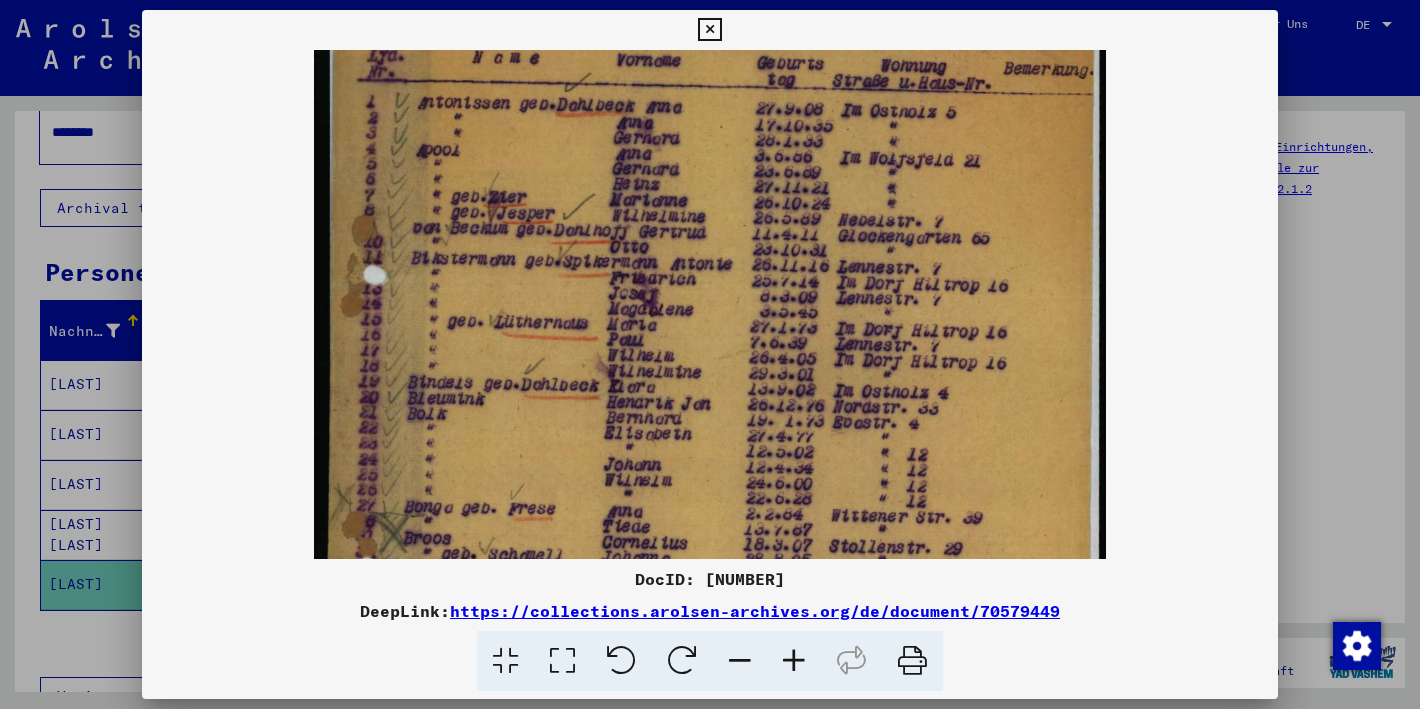 drag, startPoint x: 790, startPoint y: 481, endPoint x: 858, endPoint y: 293, distance: 199.91998 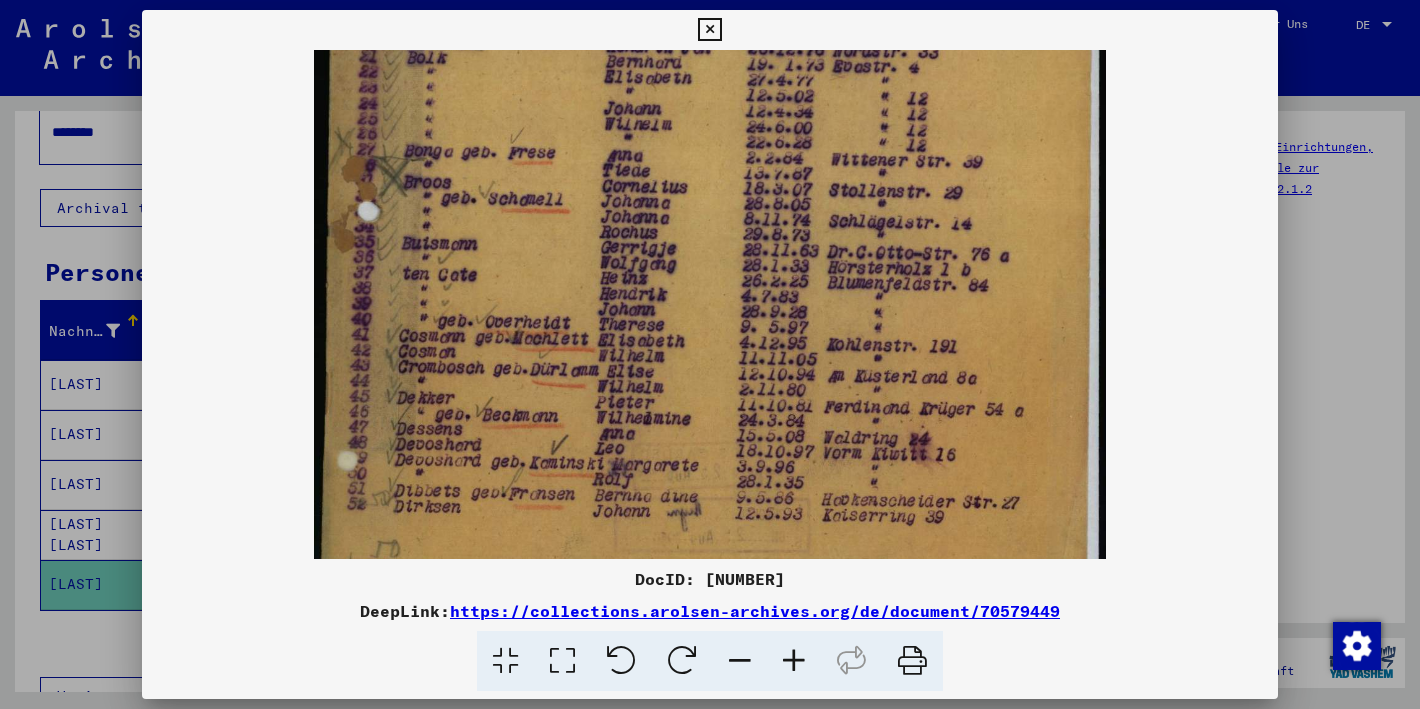 drag, startPoint x: 858, startPoint y: 293, endPoint x: 992, endPoint y: -65, distance: 382.25647 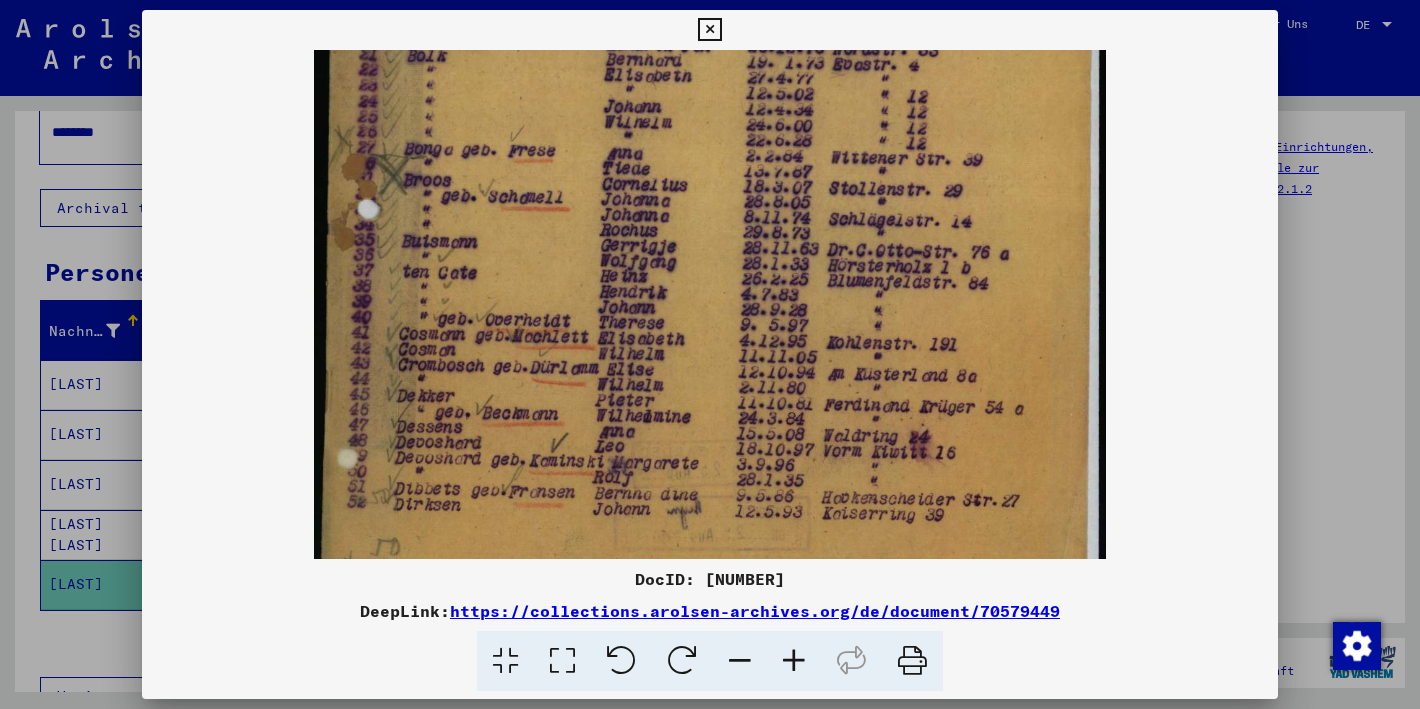 click at bounding box center [710, 354] 